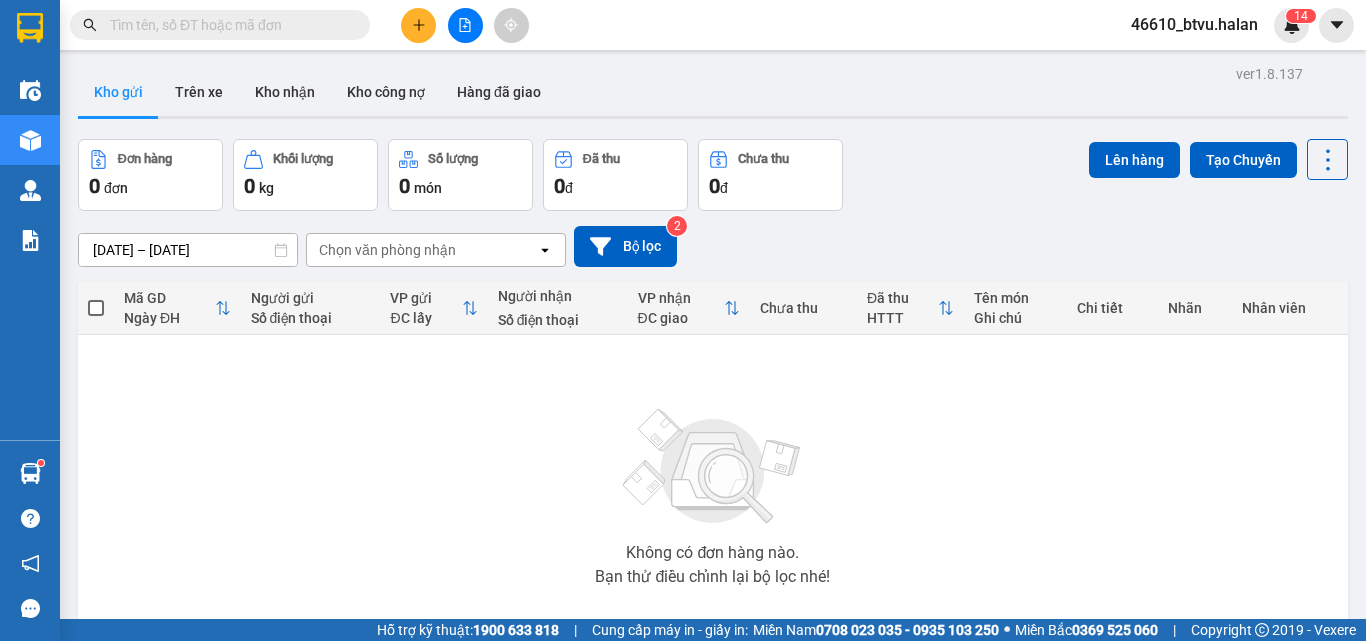 scroll, scrollTop: 0, scrollLeft: 0, axis: both 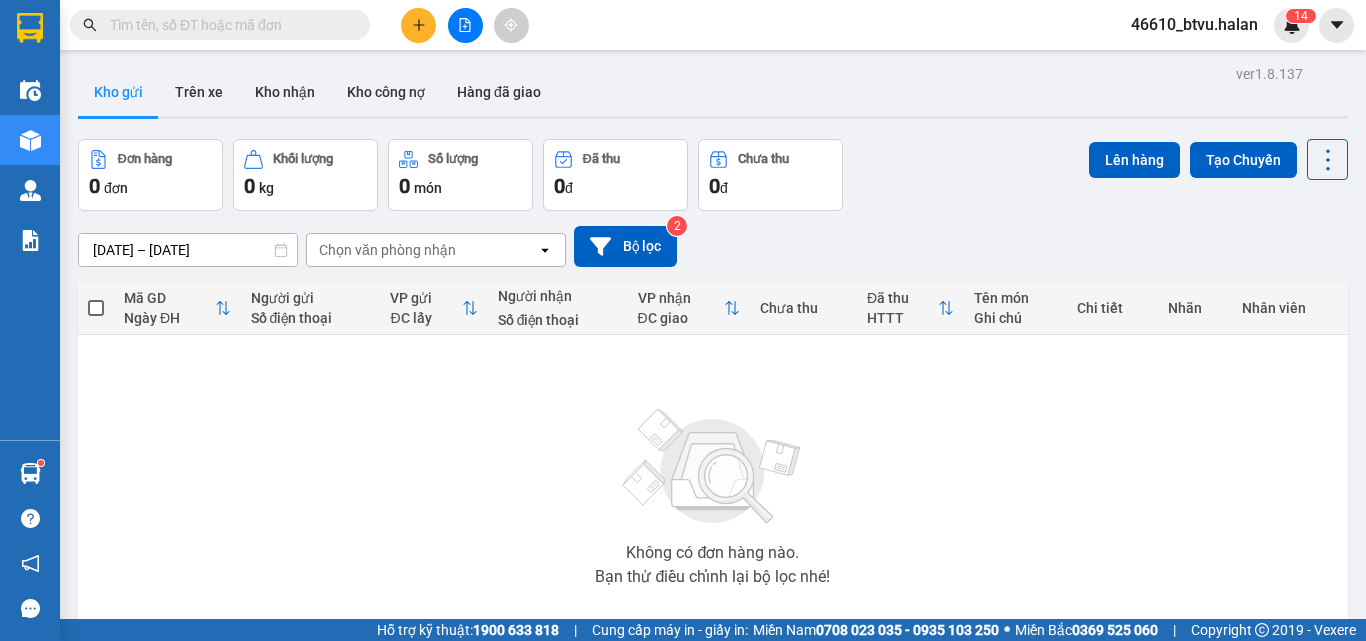 click at bounding box center [418, 25] 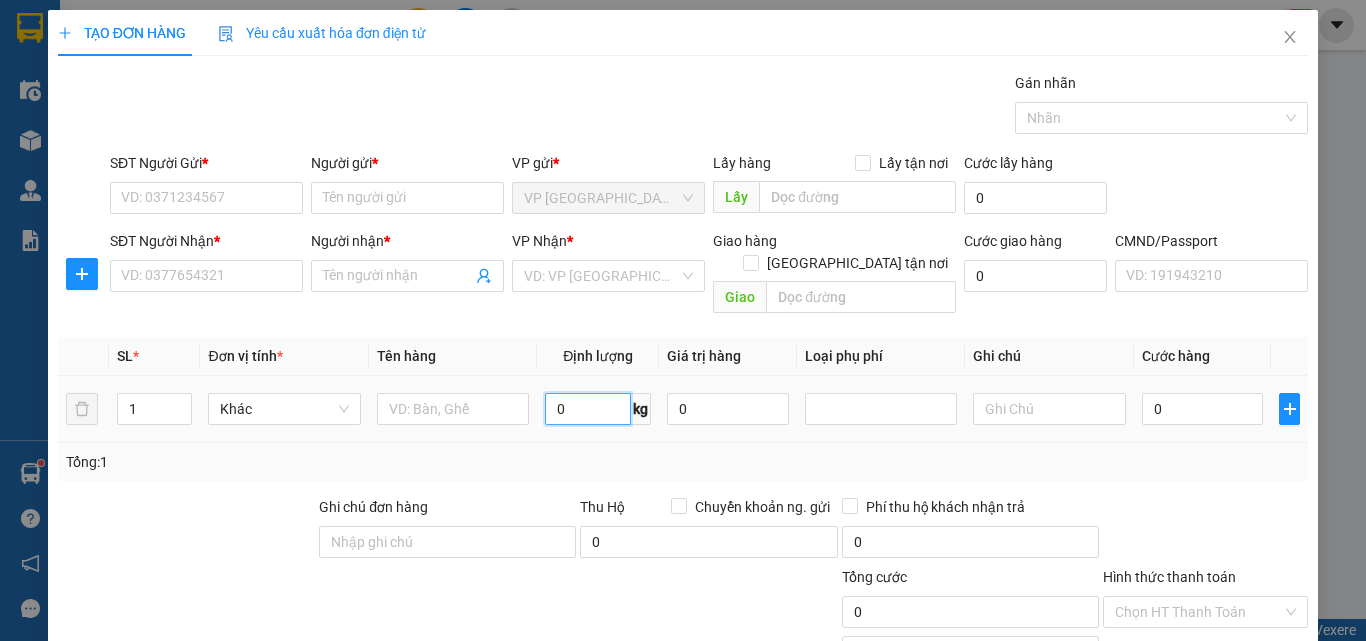 click on "0" at bounding box center (588, 409) 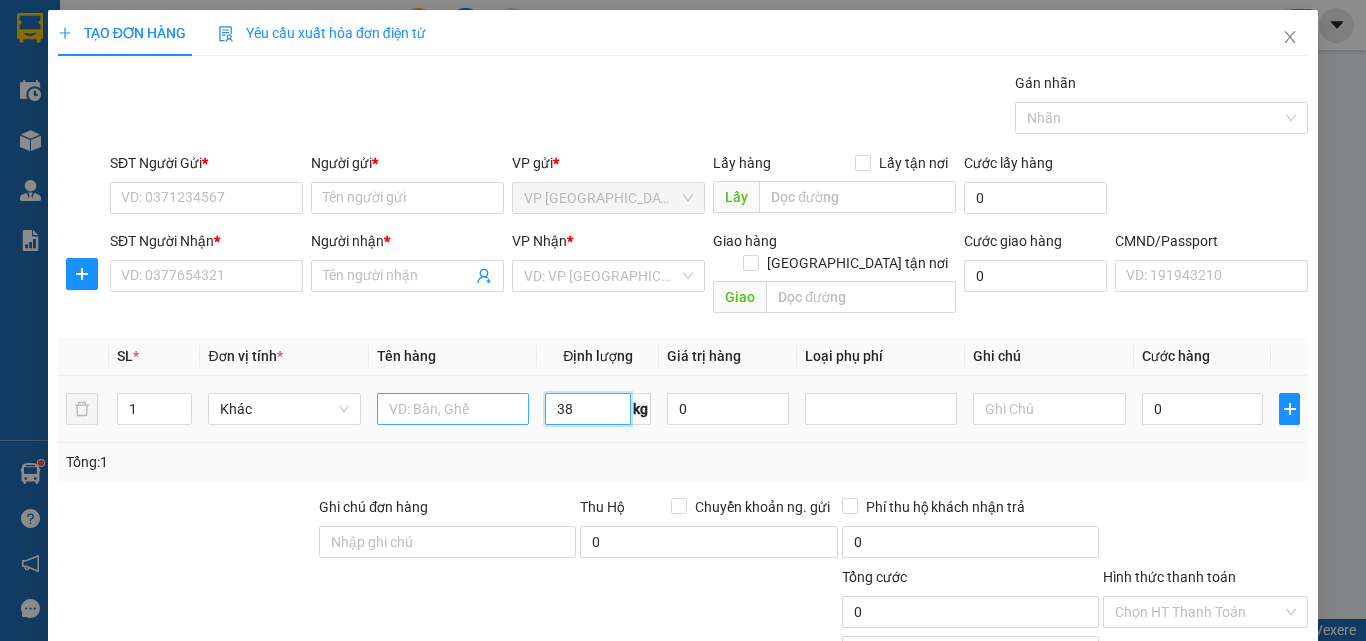 type on "38" 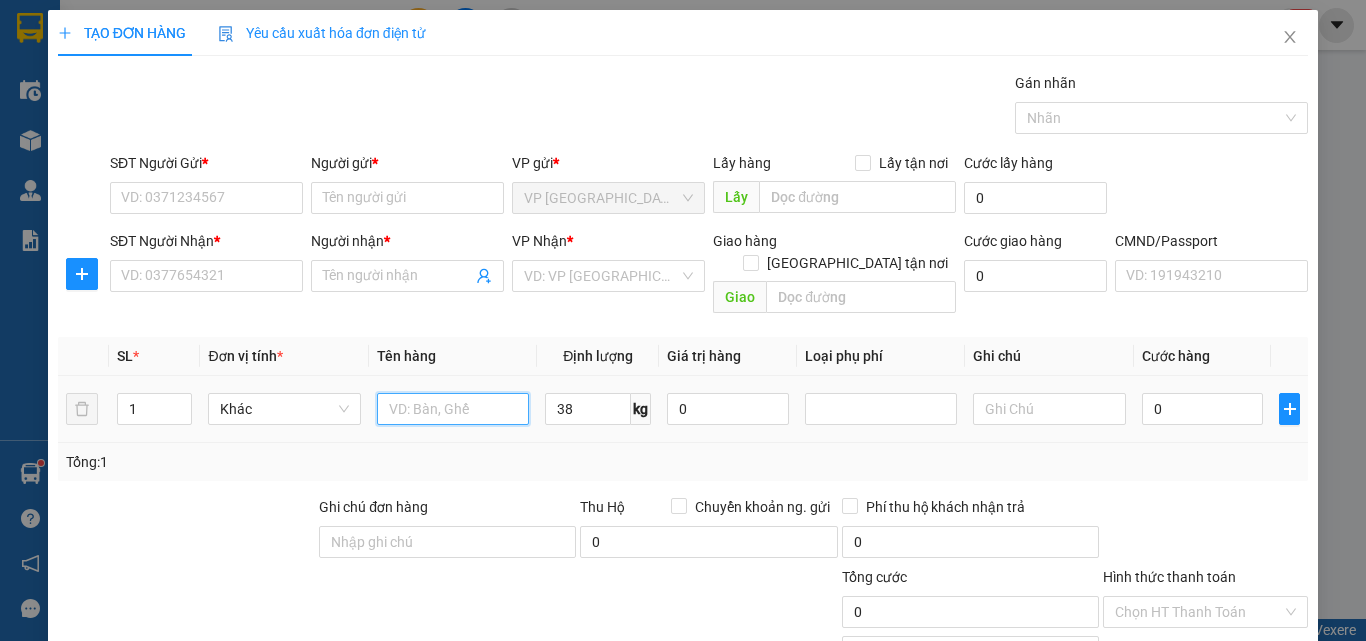 click at bounding box center [453, 409] 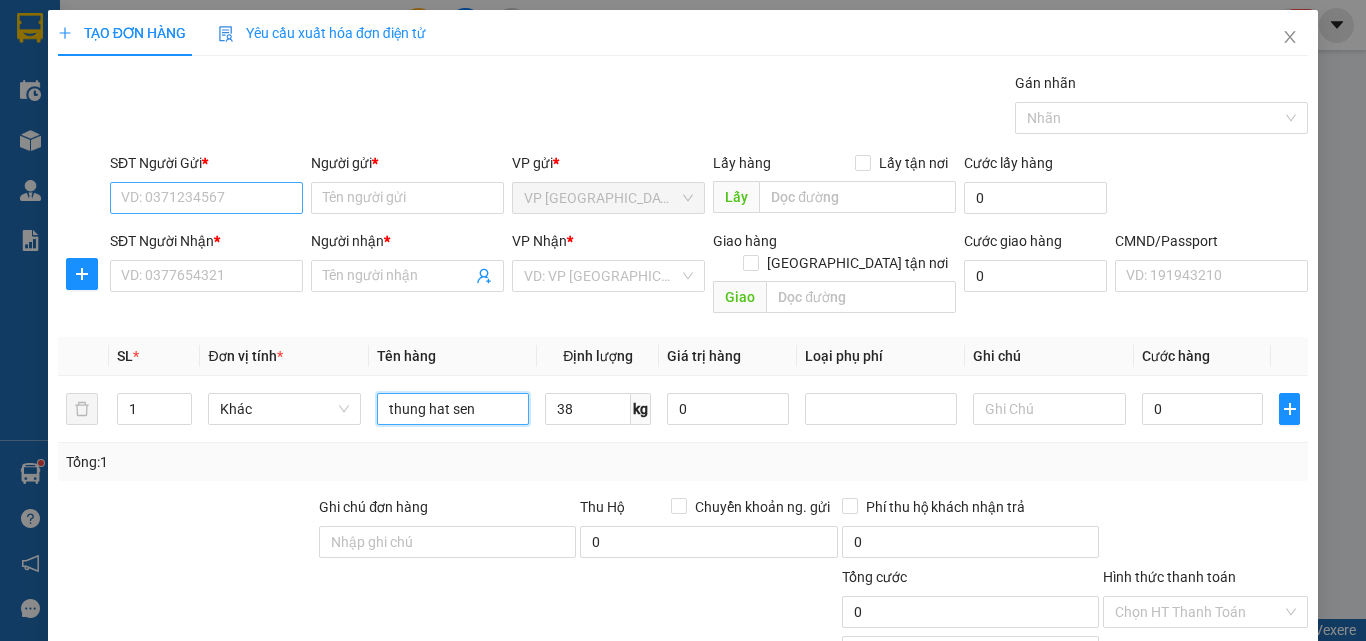type on "thung hat sen" 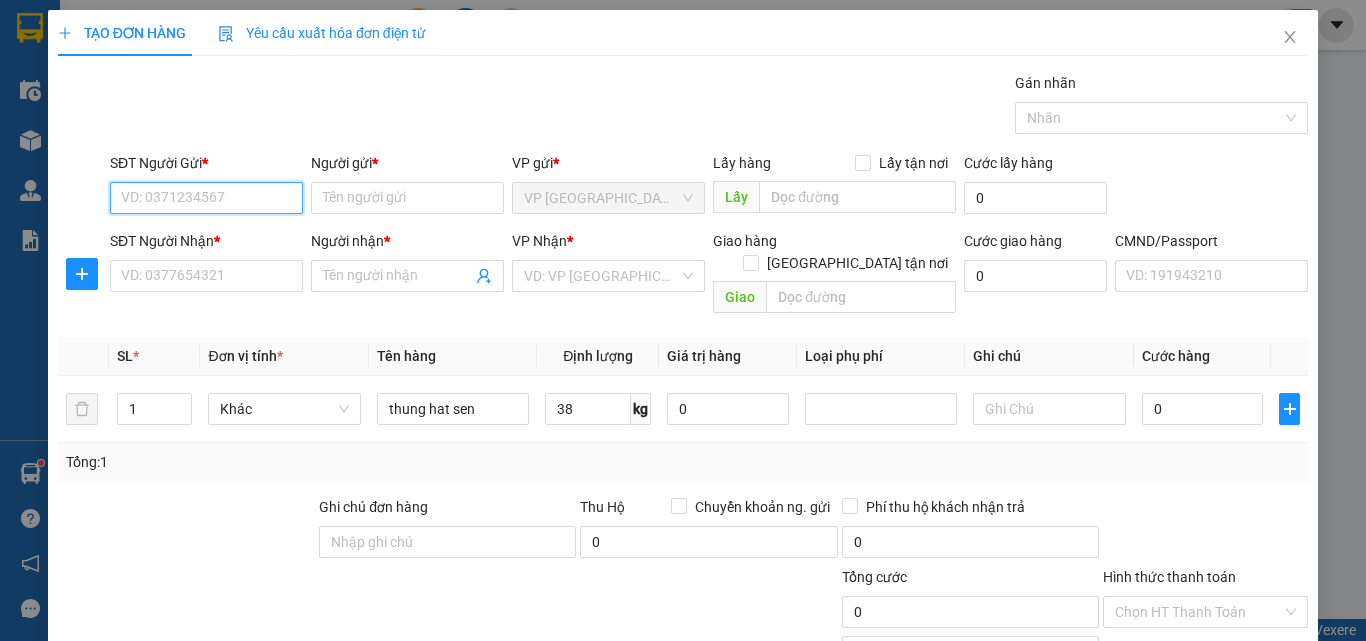 click on "SĐT Người Gửi  *" at bounding box center (206, 198) 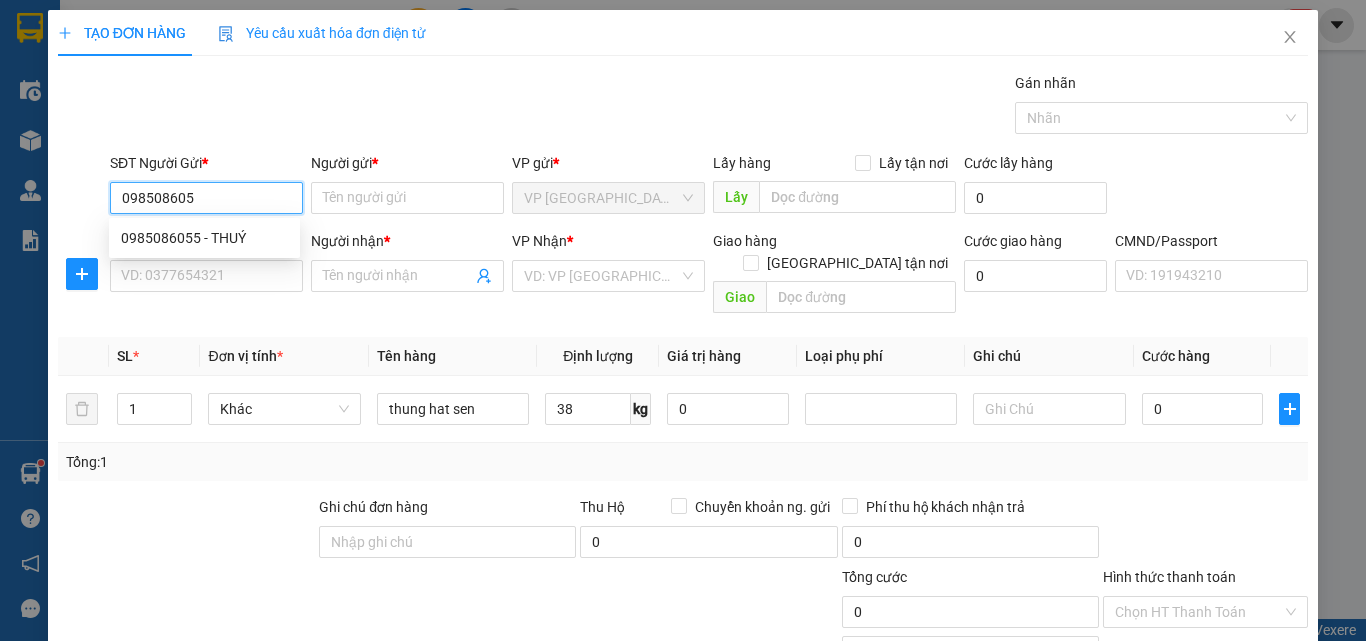 type on "0985086055" 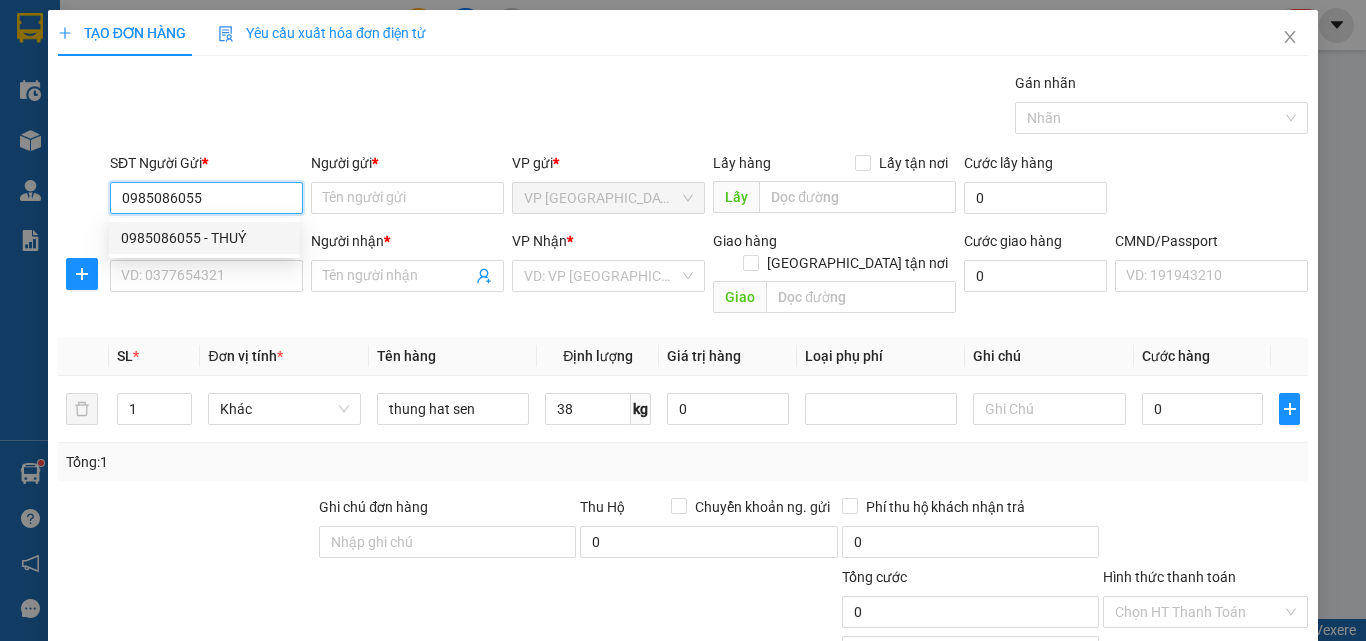 click on "0985086055 - THUÝ" at bounding box center [204, 238] 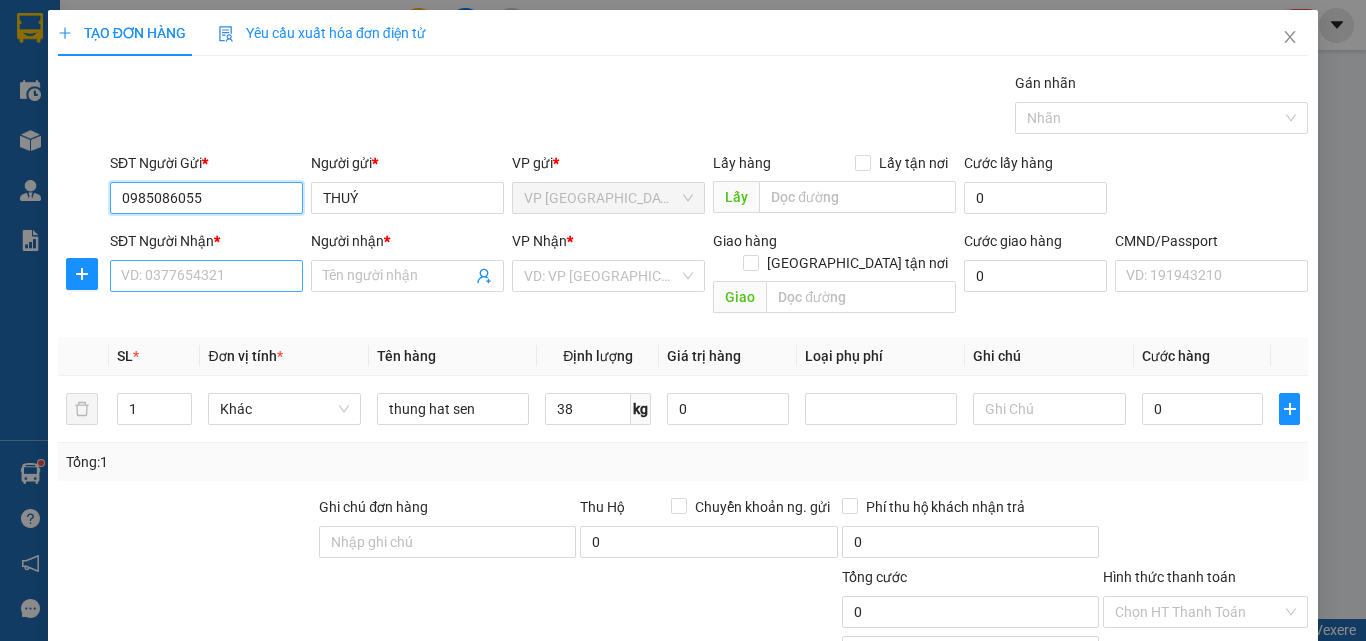 type on "0985086055" 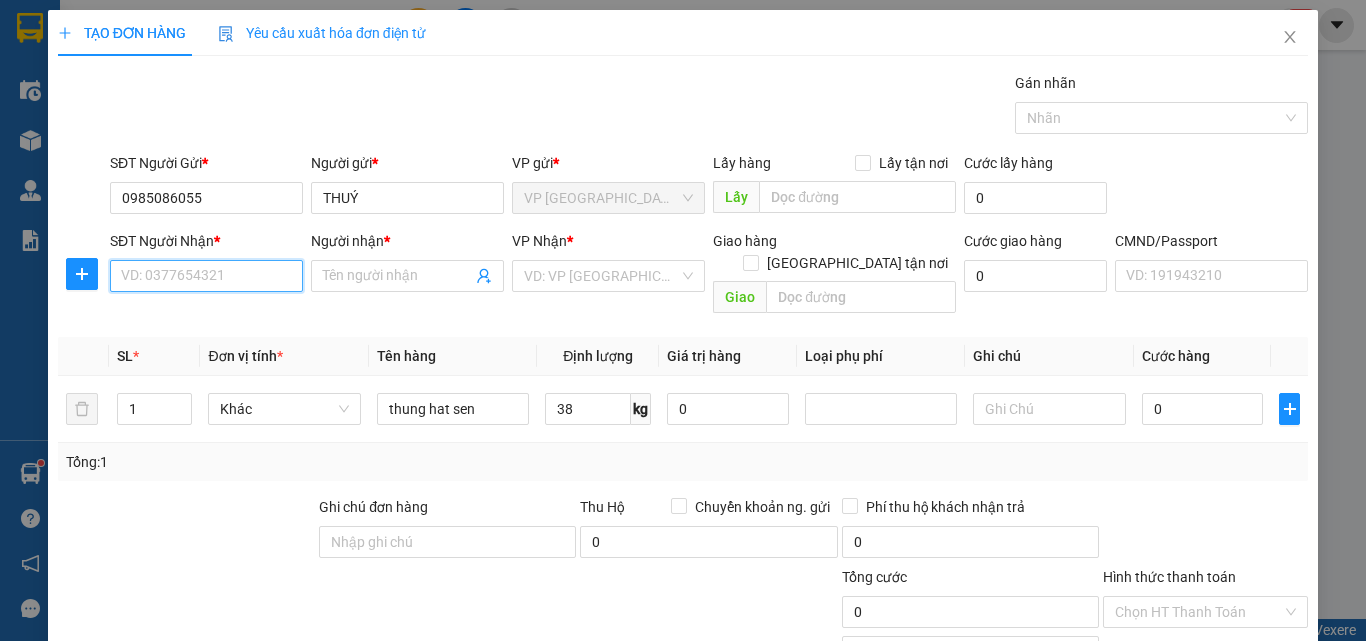 click on "SĐT Người Nhận  *" at bounding box center (206, 276) 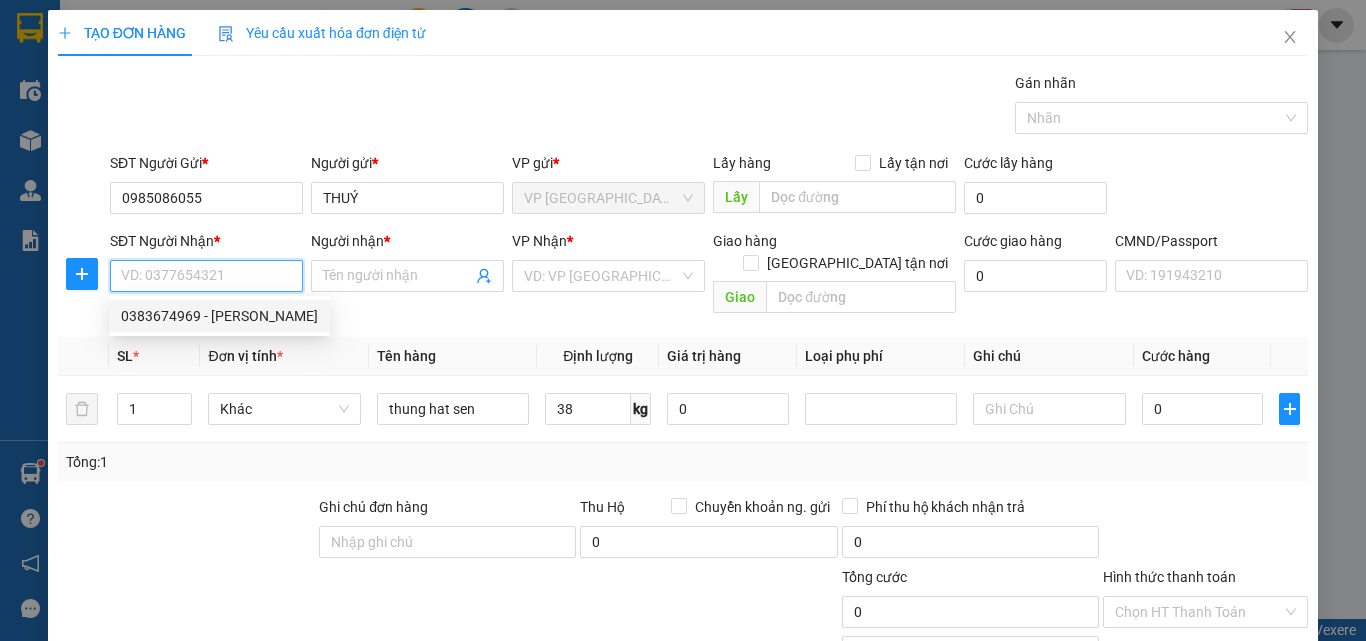 click on "0383674969 - [PERSON_NAME]" at bounding box center (219, 316) 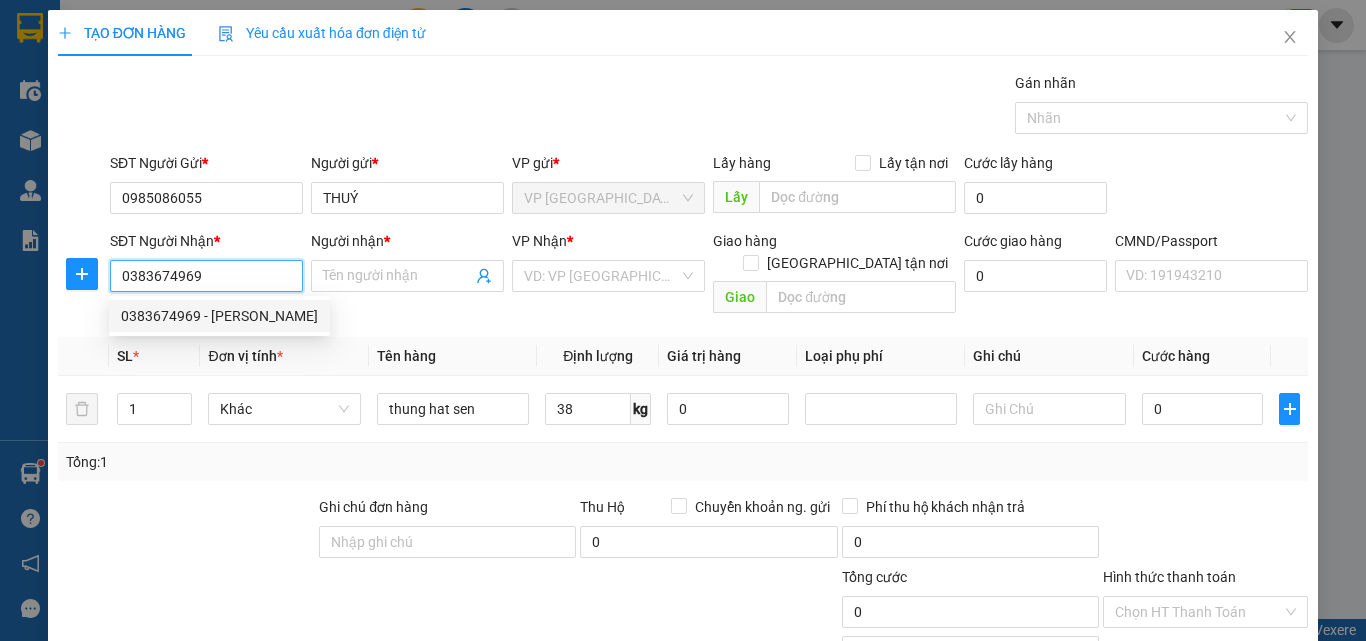 type on "[PERSON_NAME]" 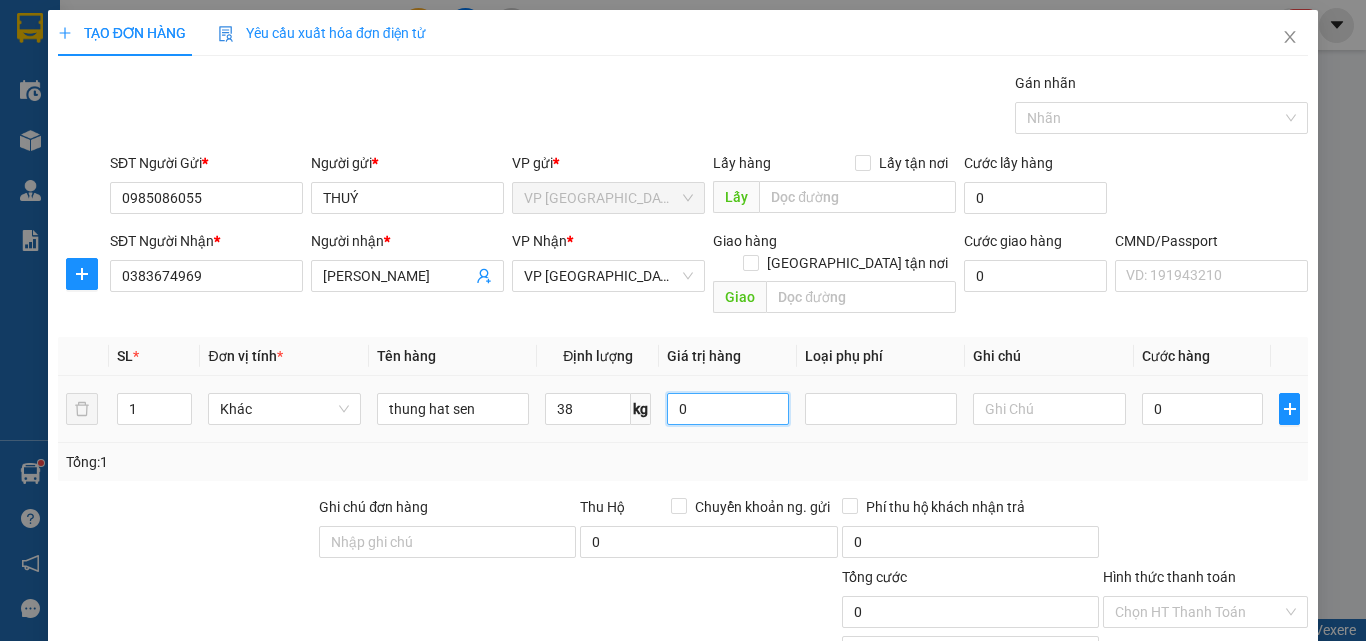 click on "0" at bounding box center (728, 409) 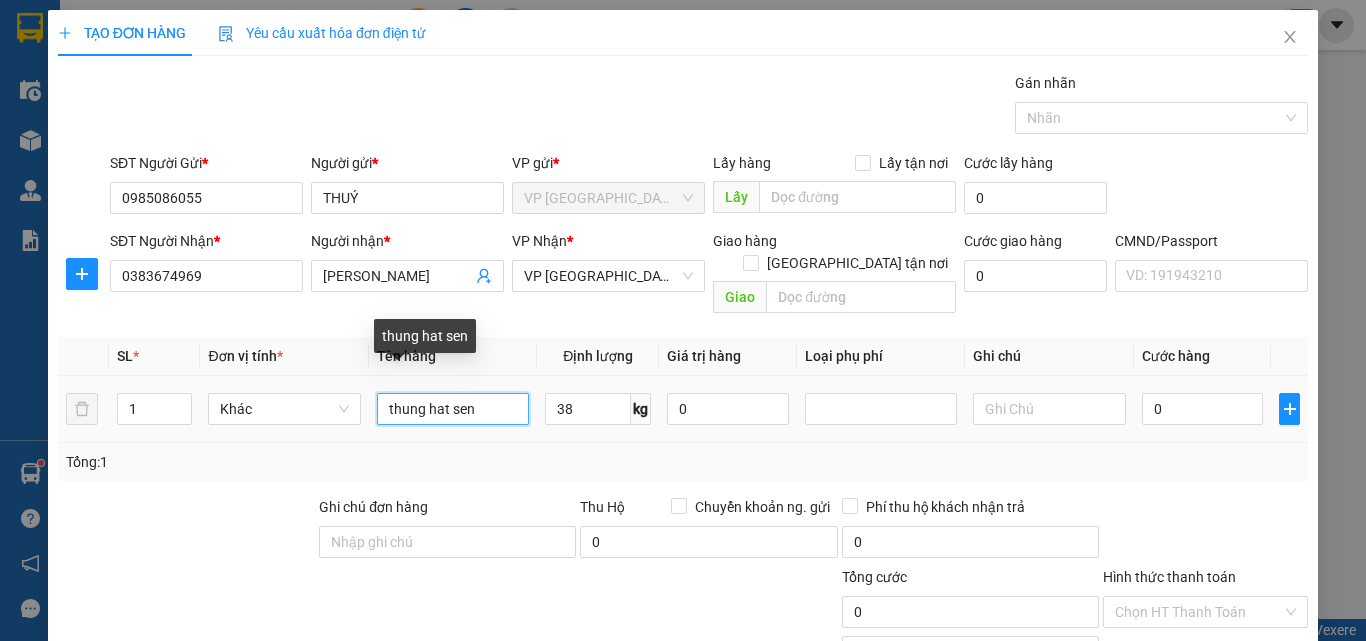 click on "thung hat sen" at bounding box center (453, 409) 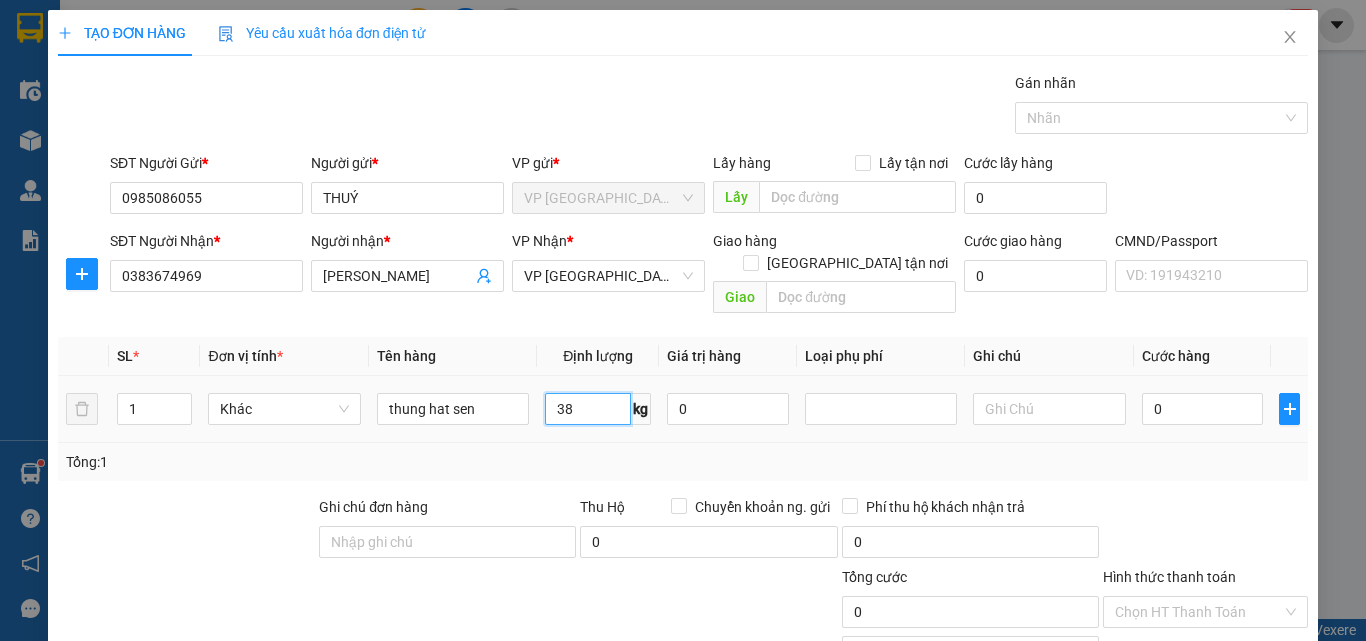 click on "38" at bounding box center [588, 409] 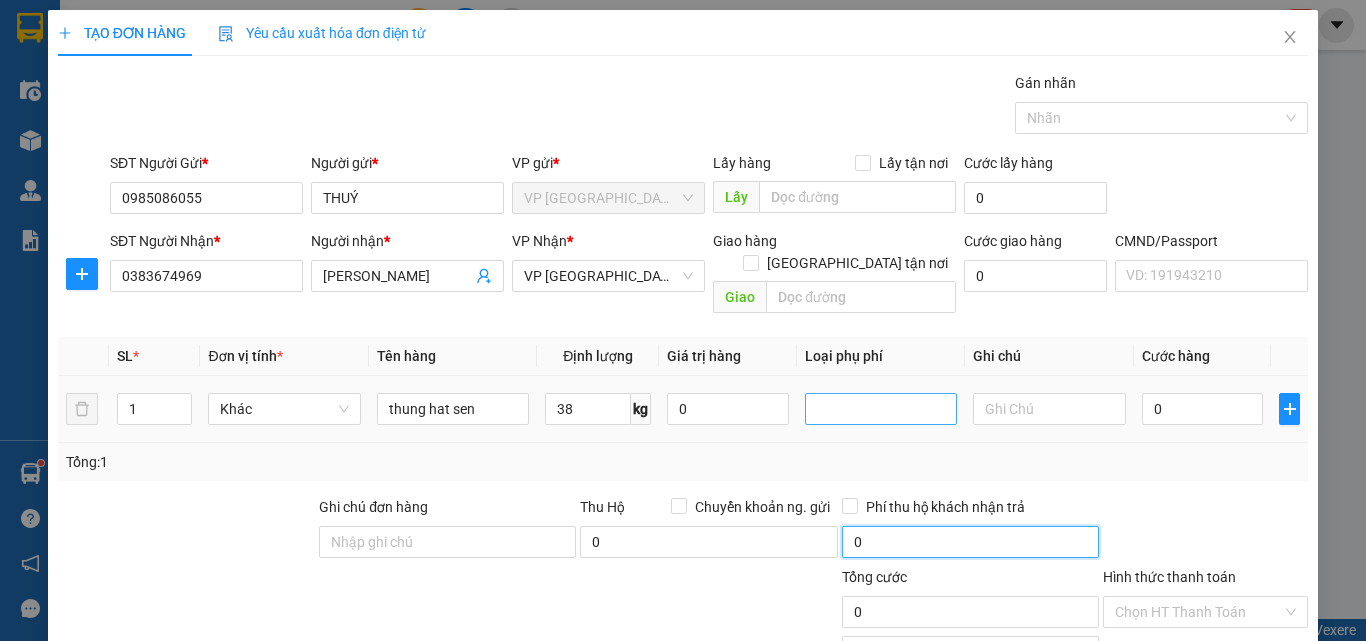 click at bounding box center [881, 409] 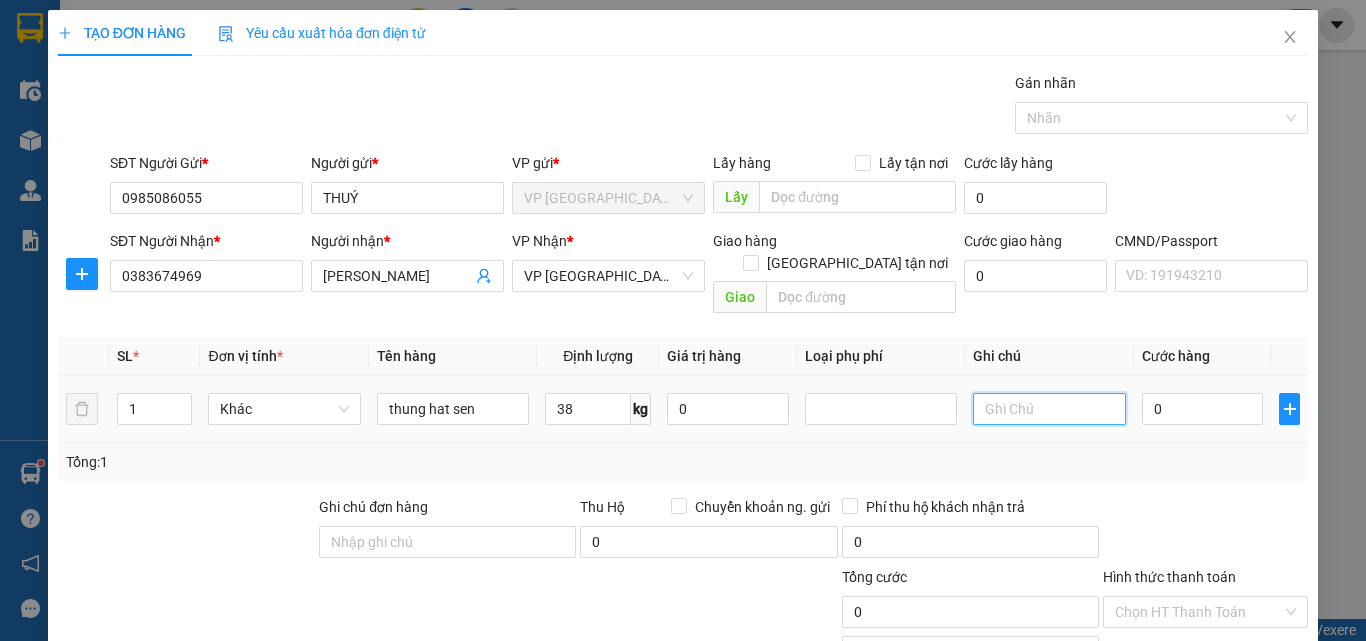 click at bounding box center [1049, 409] 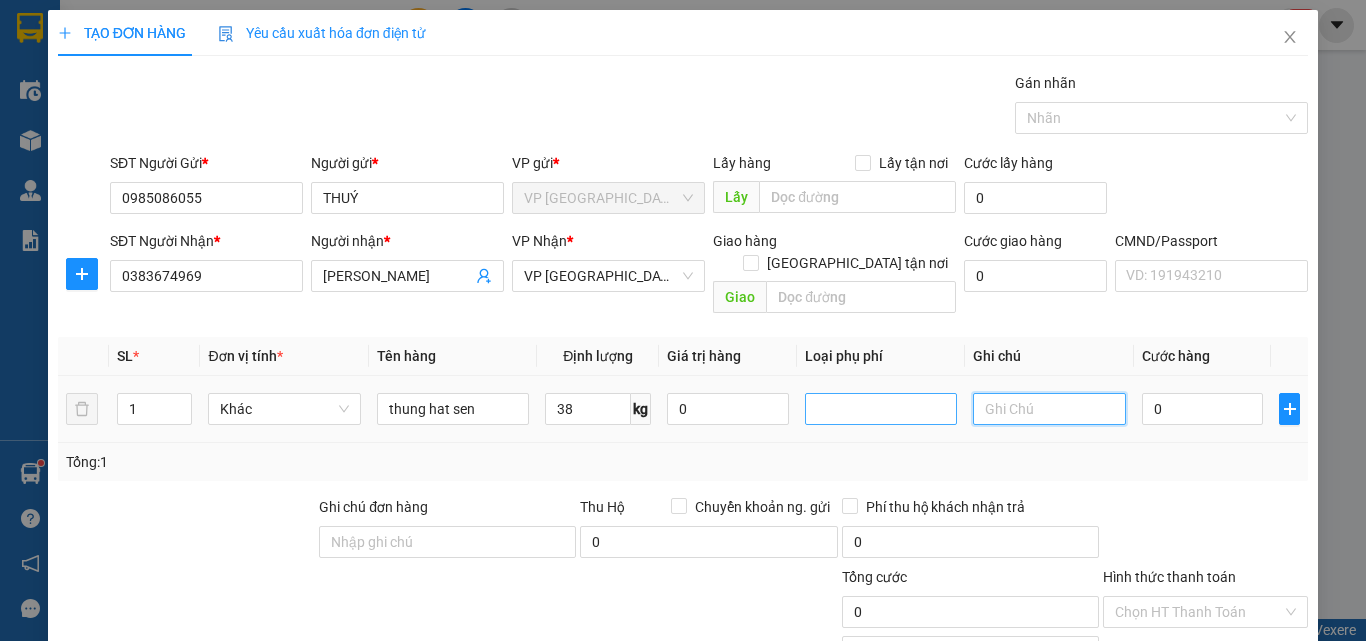 drag, startPoint x: 817, startPoint y: 384, endPoint x: 831, endPoint y: 384, distance: 14 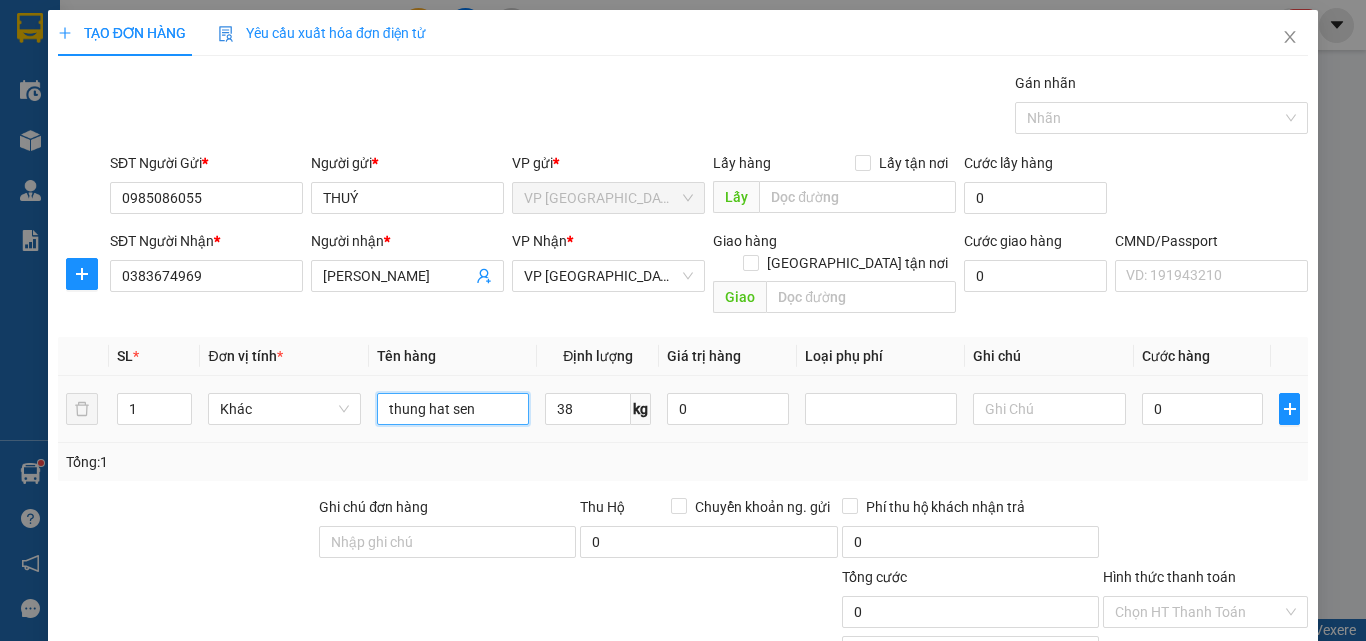 click on "thung hat sen" at bounding box center (453, 409) 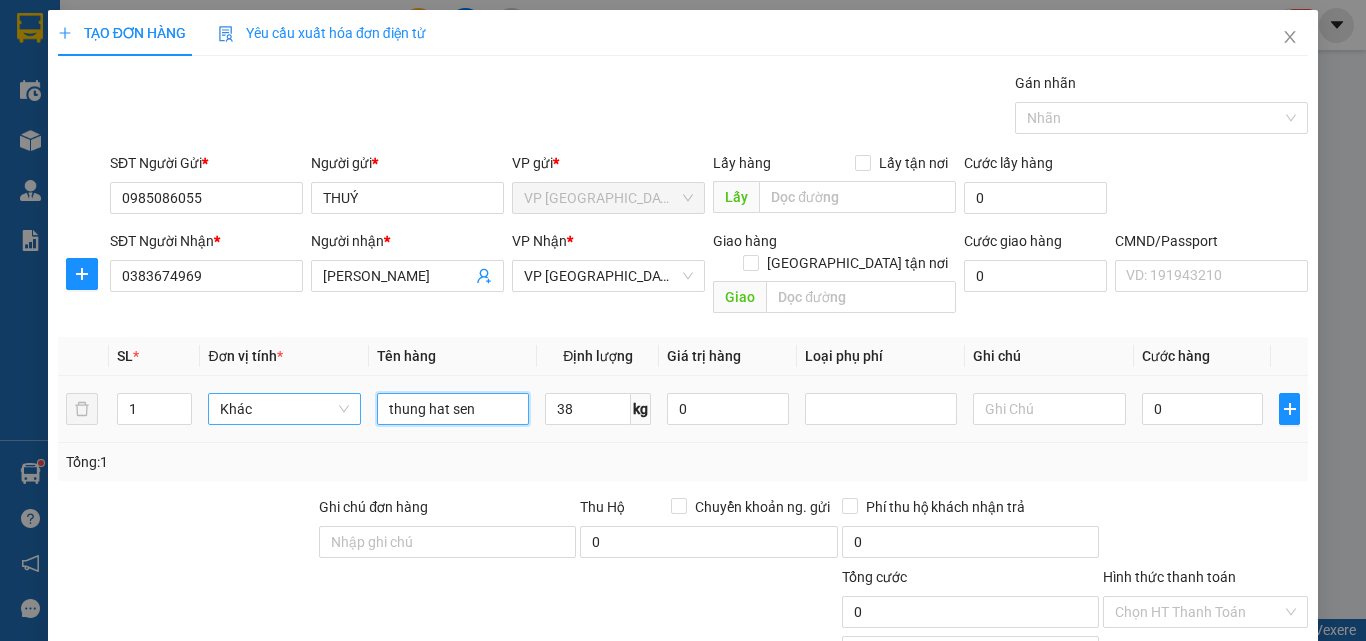click on "Khác" at bounding box center (284, 409) 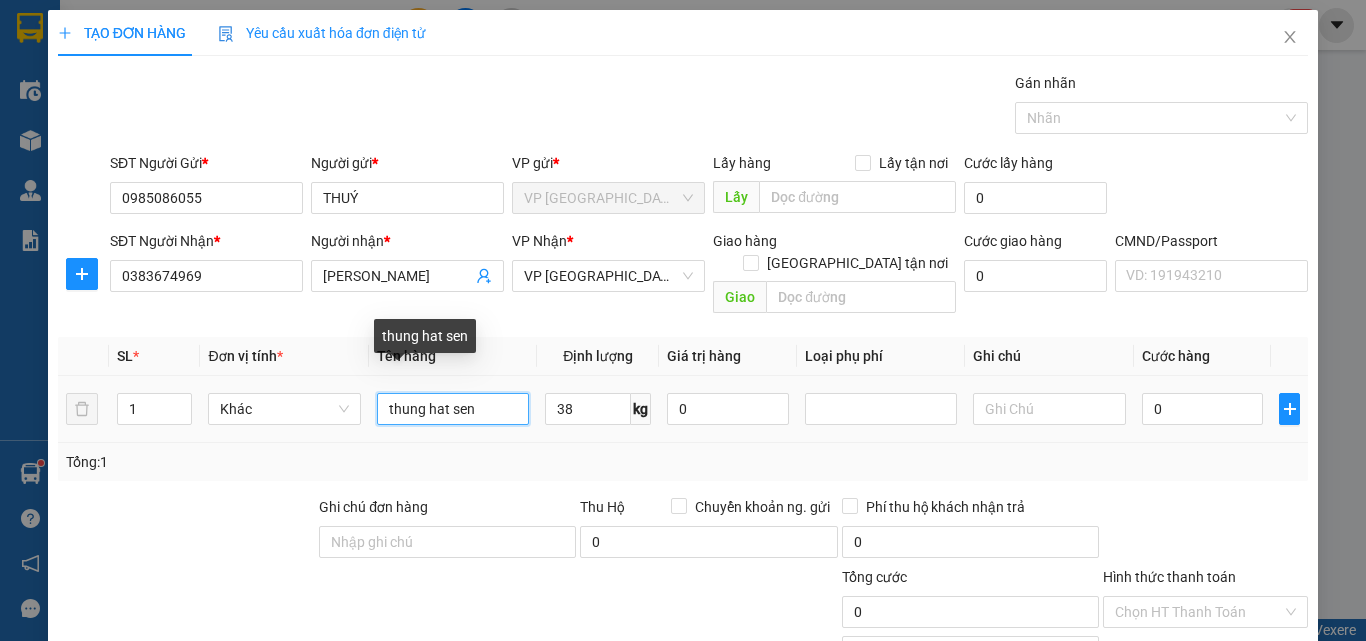 click on "thung hat sen" at bounding box center [453, 409] 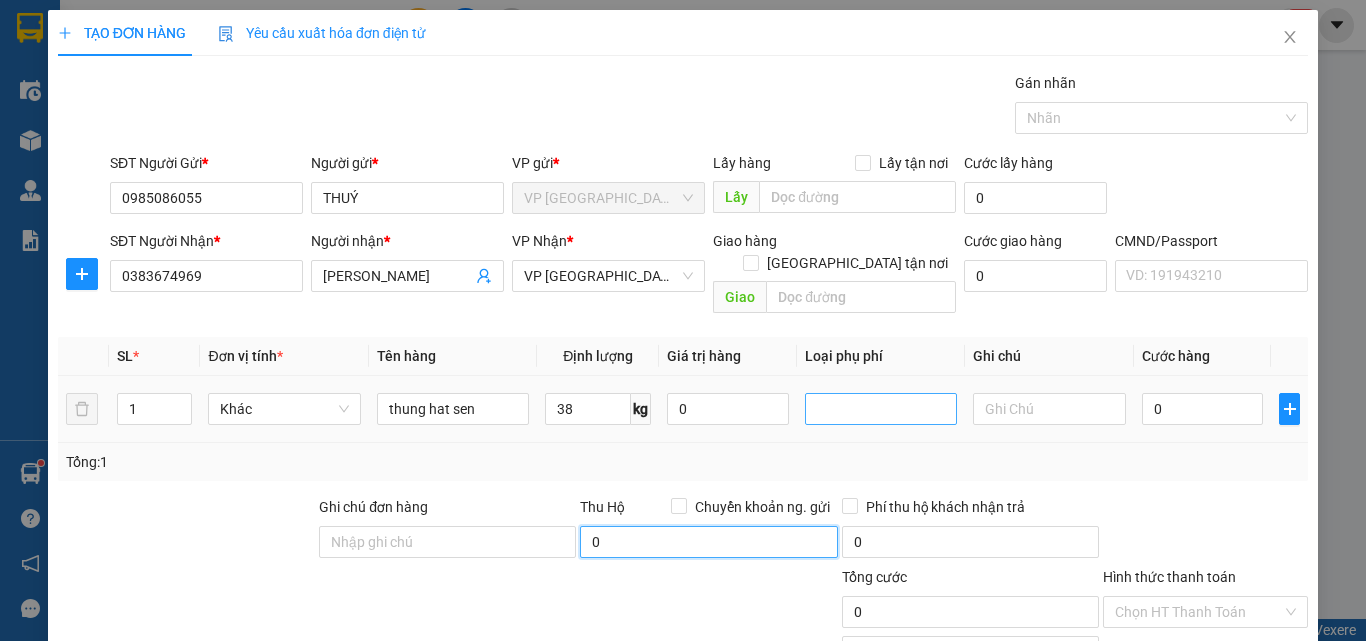 click at bounding box center (881, 409) 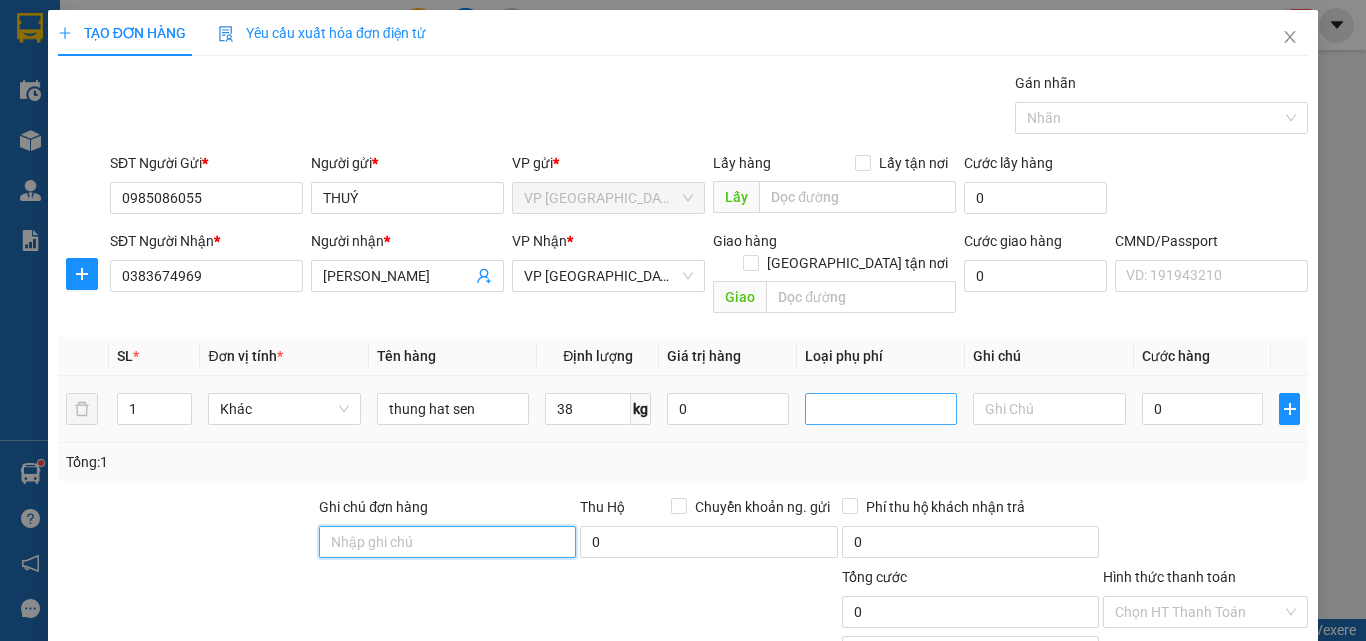 scroll, scrollTop: 100, scrollLeft: 0, axis: vertical 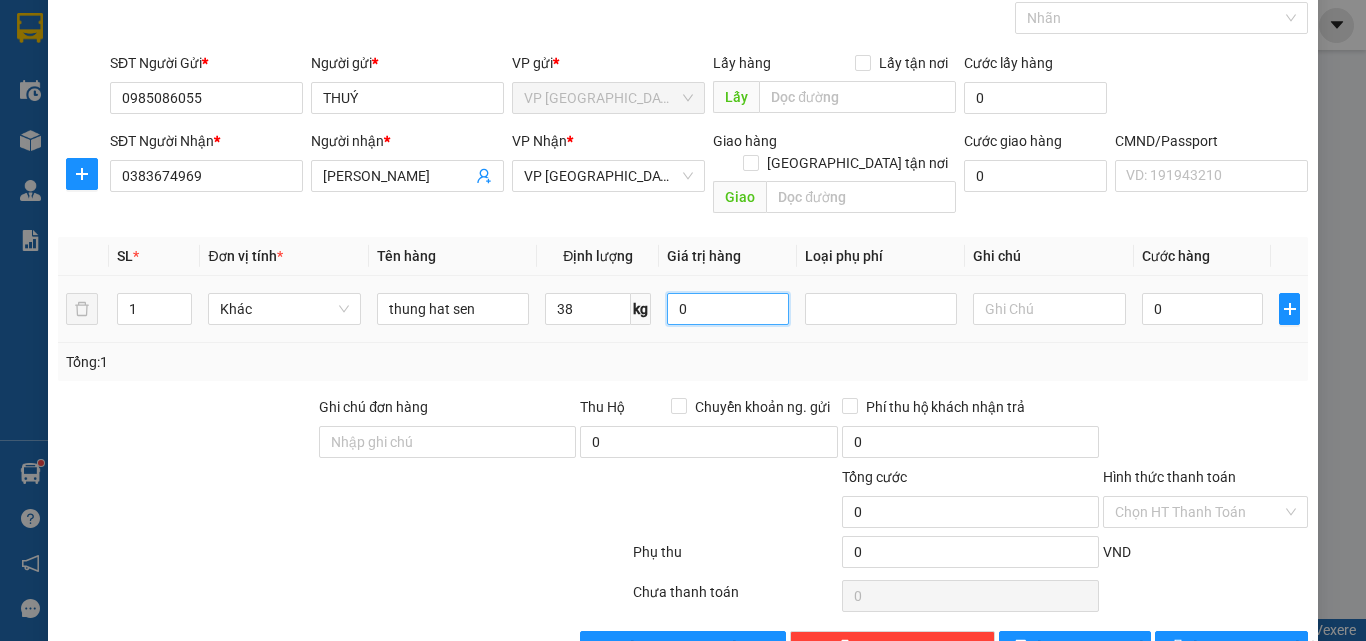 click on "0" at bounding box center [728, 309] 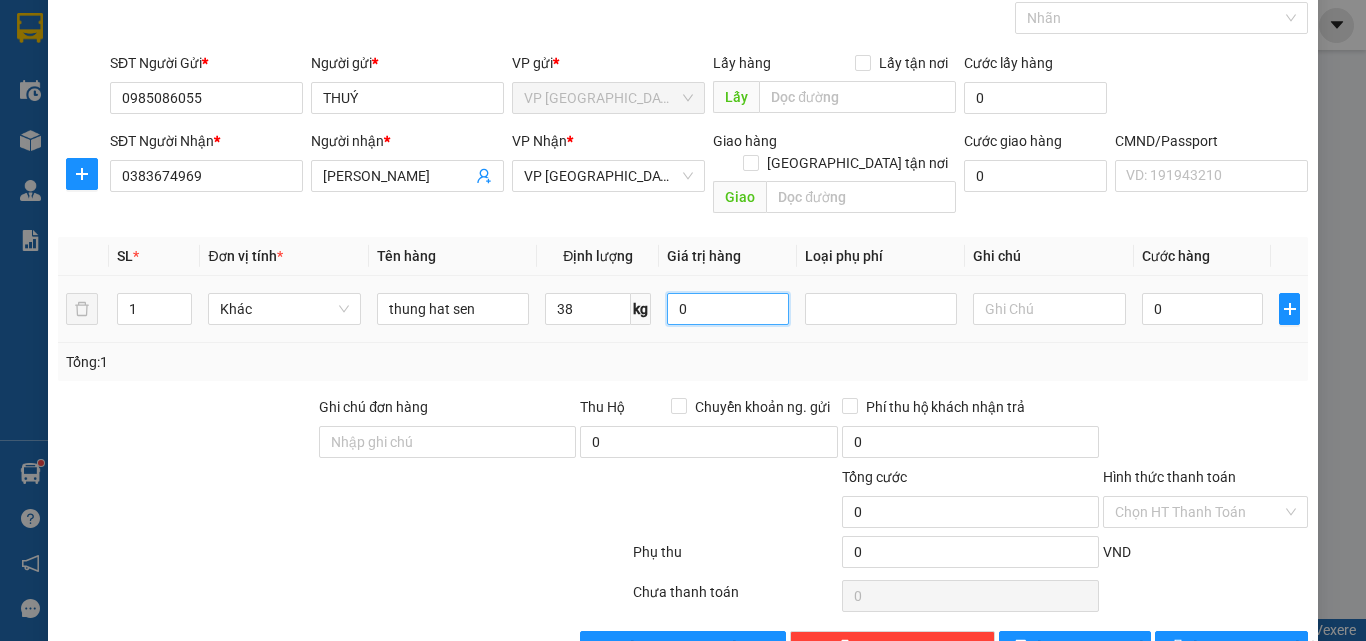 click on "0" at bounding box center [728, 309] 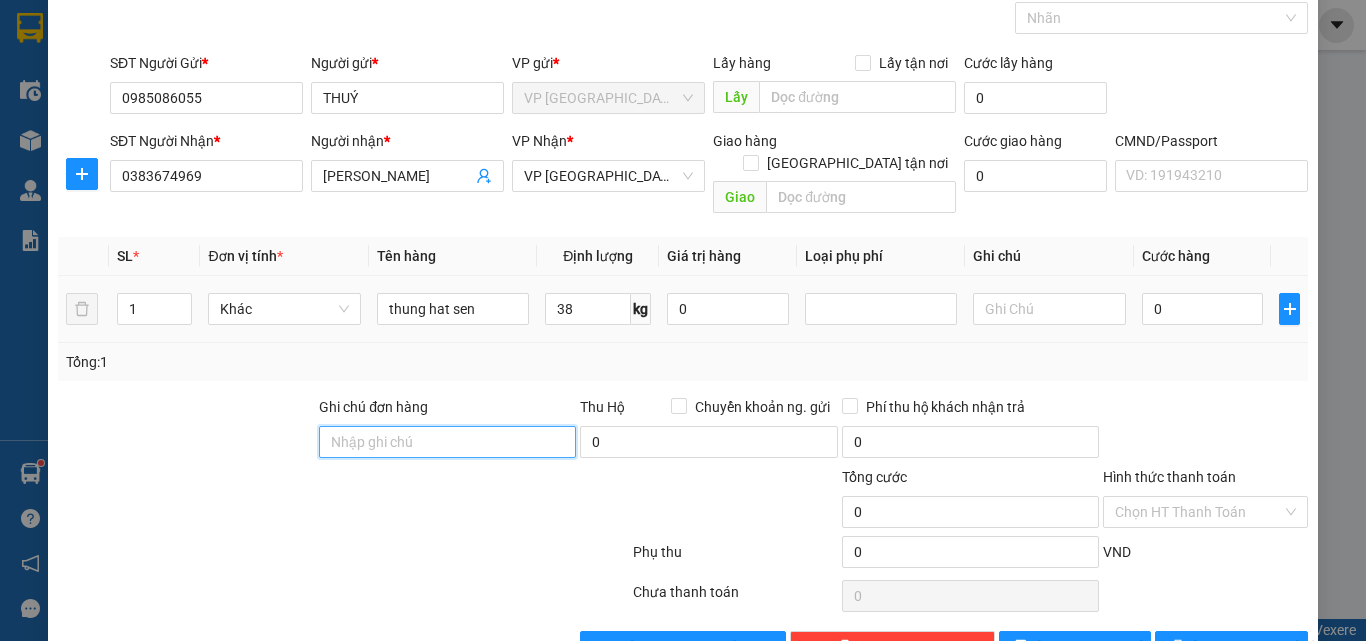 scroll, scrollTop: 0, scrollLeft: 0, axis: both 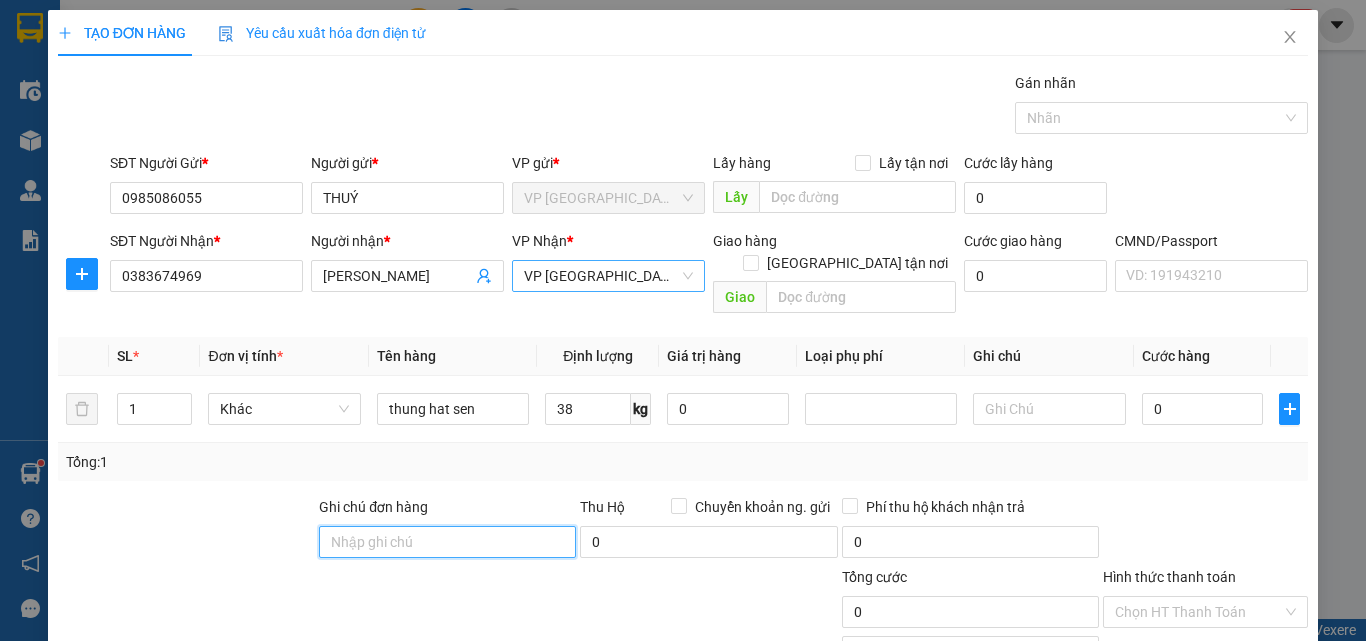 click on "VP [GEOGRAPHIC_DATA]" at bounding box center [608, 276] 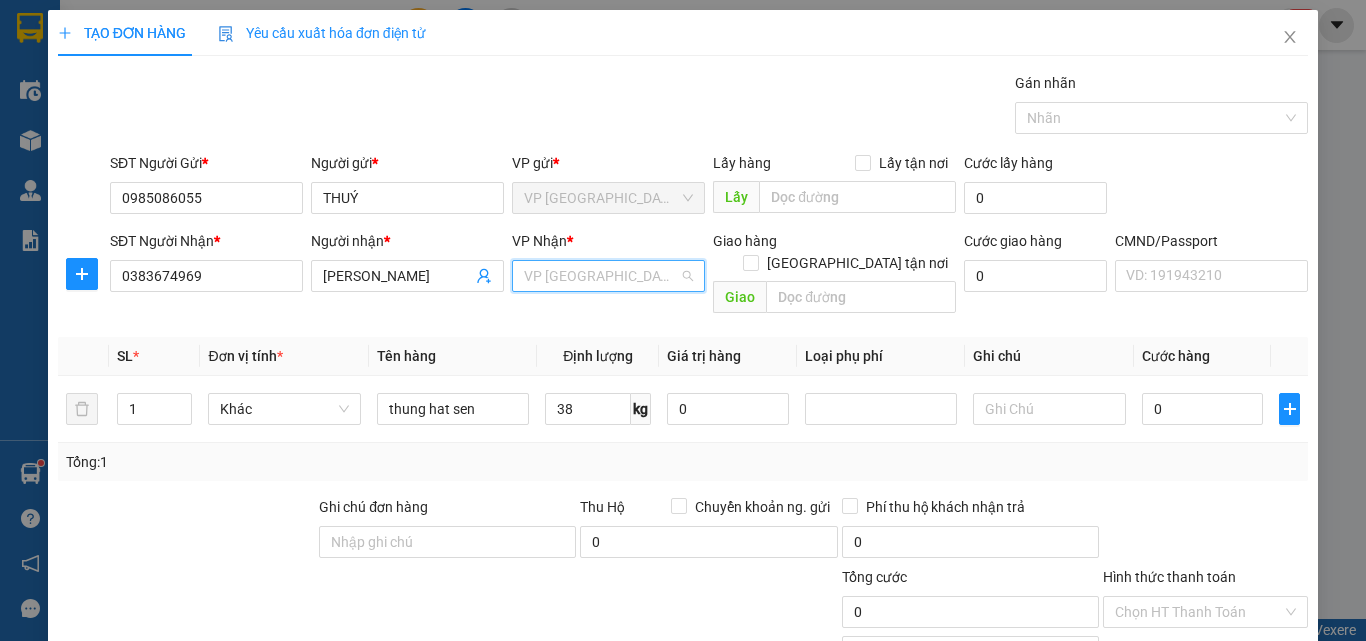 scroll, scrollTop: 480, scrollLeft: 0, axis: vertical 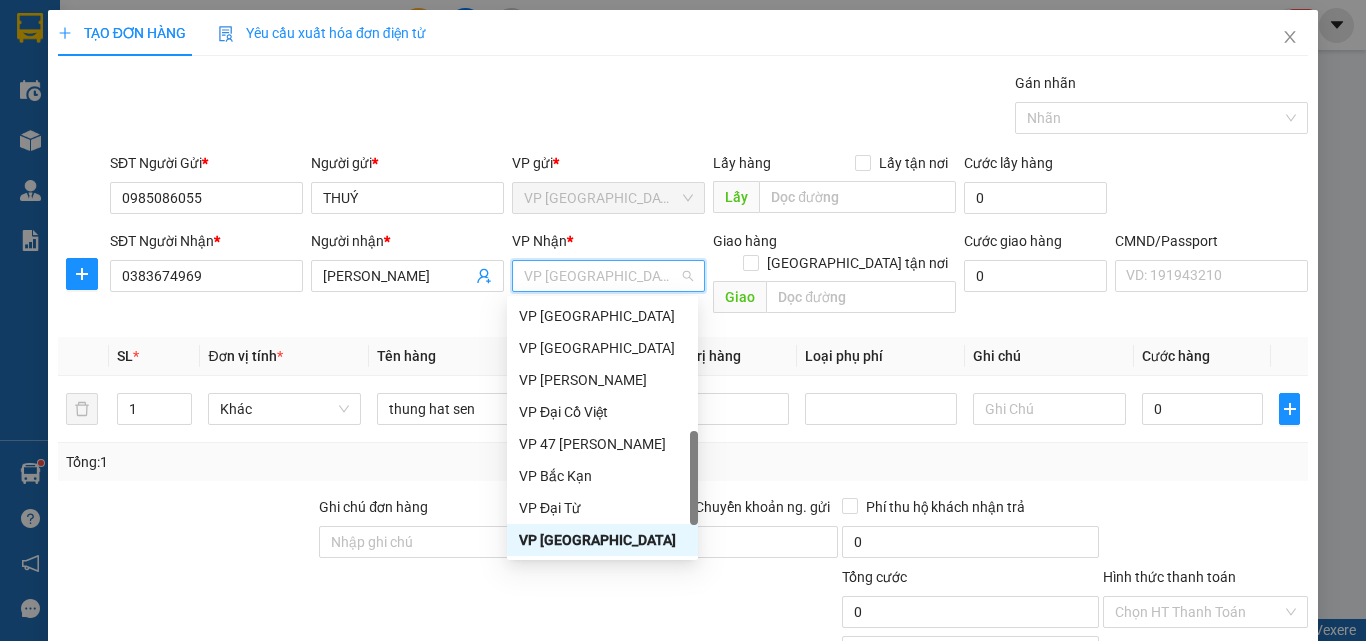 click on "VP [GEOGRAPHIC_DATA]" at bounding box center [608, 198] 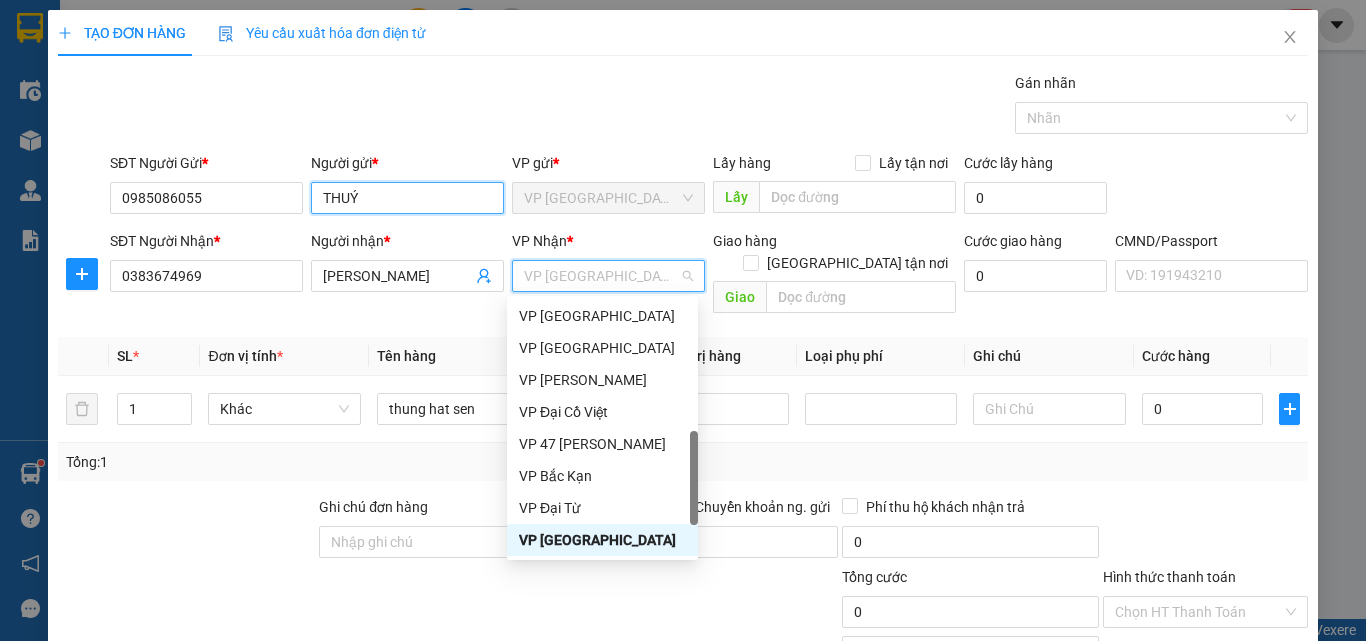 click on "THUÝ" at bounding box center [407, 198] 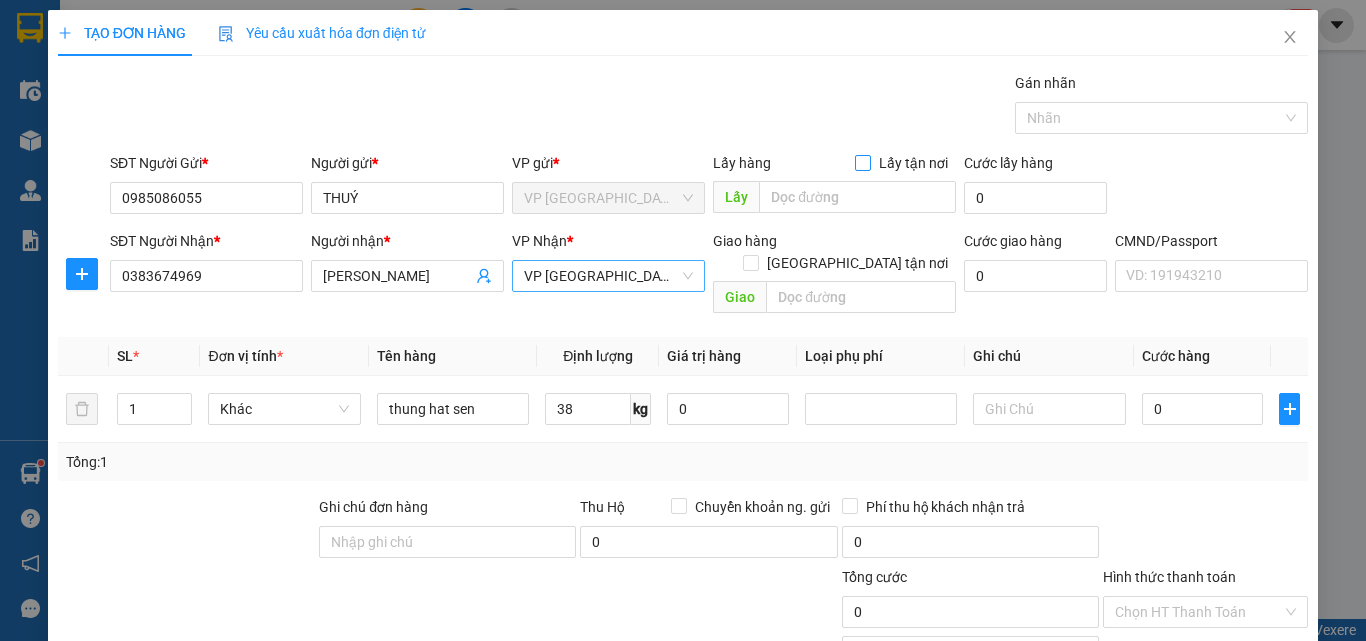 click on "VP [GEOGRAPHIC_DATA]" at bounding box center [608, 276] 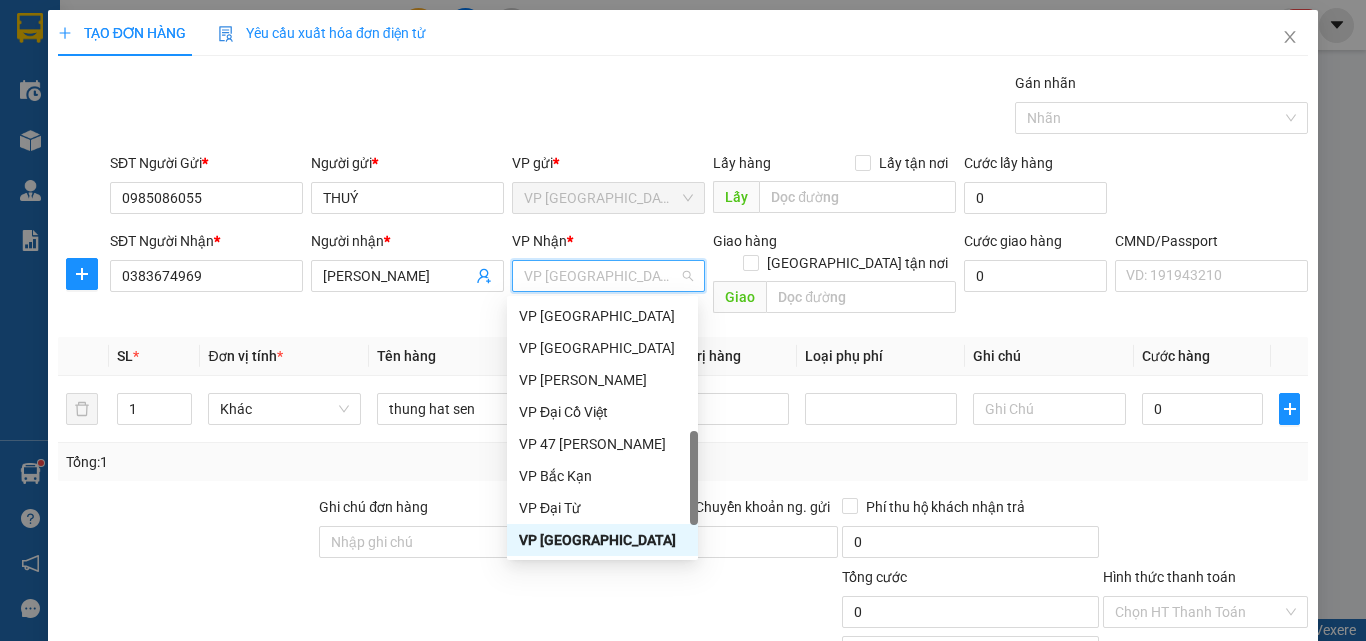 click on "VP [GEOGRAPHIC_DATA]" at bounding box center [608, 276] 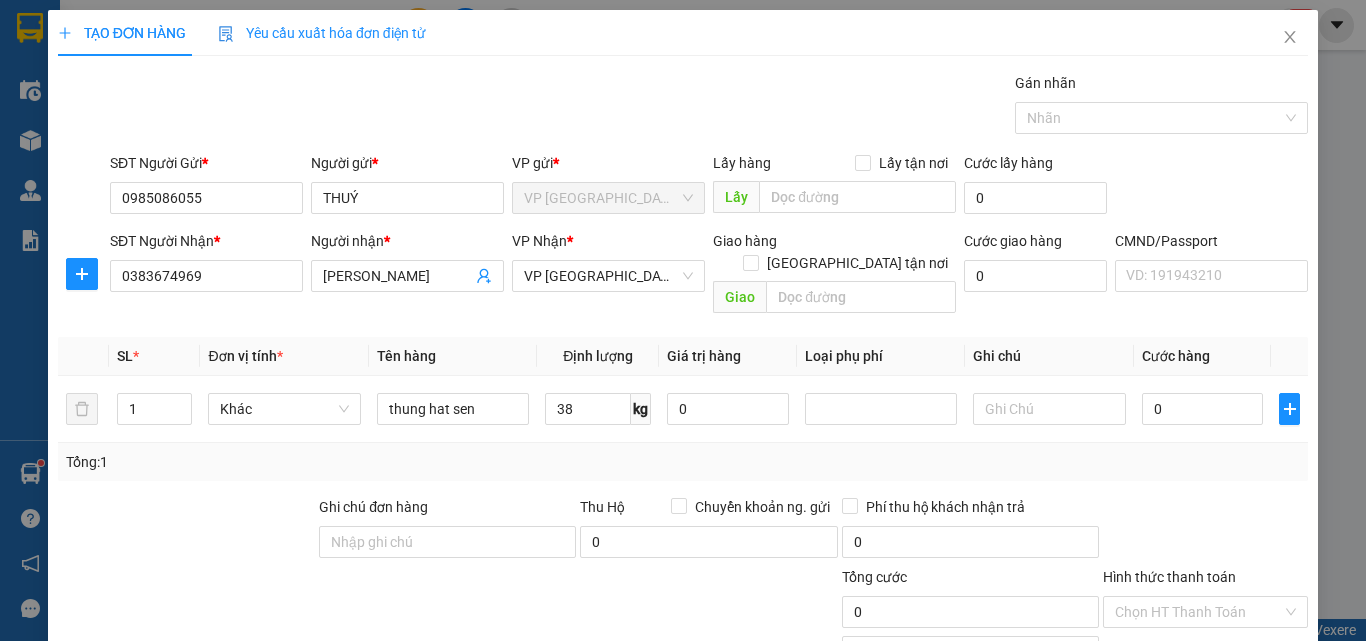 click on "Tổng:  1" at bounding box center [683, 462] 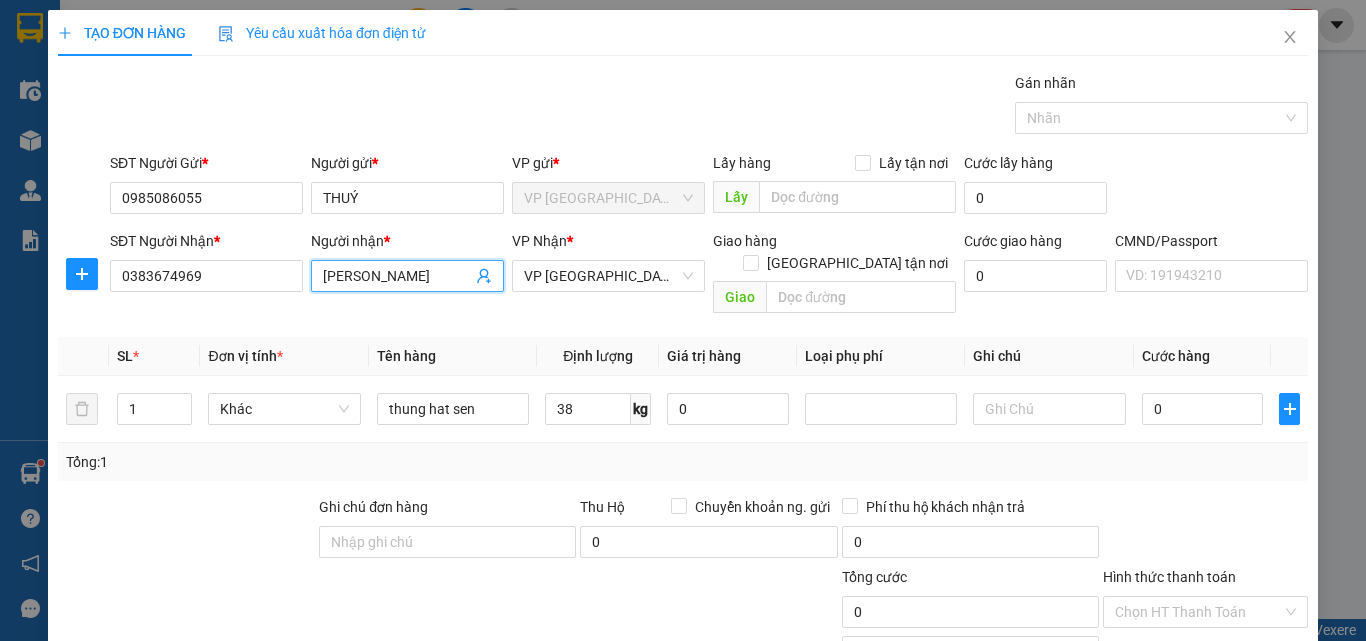 click on "[PERSON_NAME]" at bounding box center [397, 276] 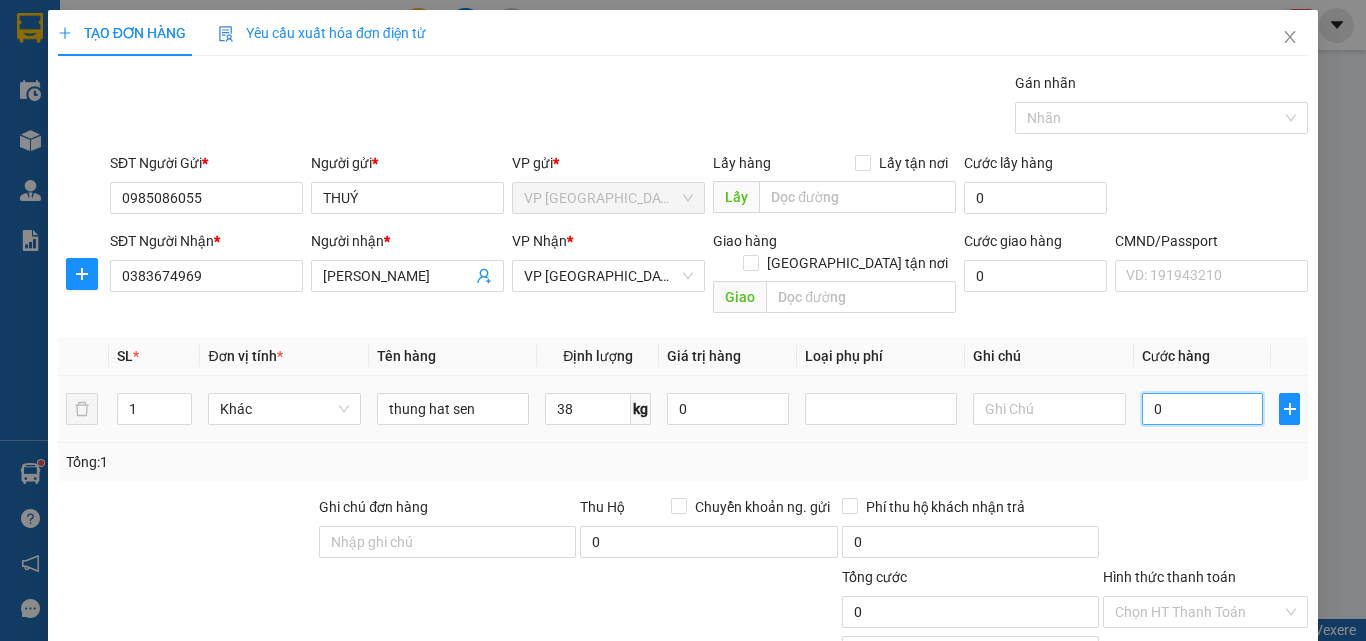 click on "0" at bounding box center [1203, 409] 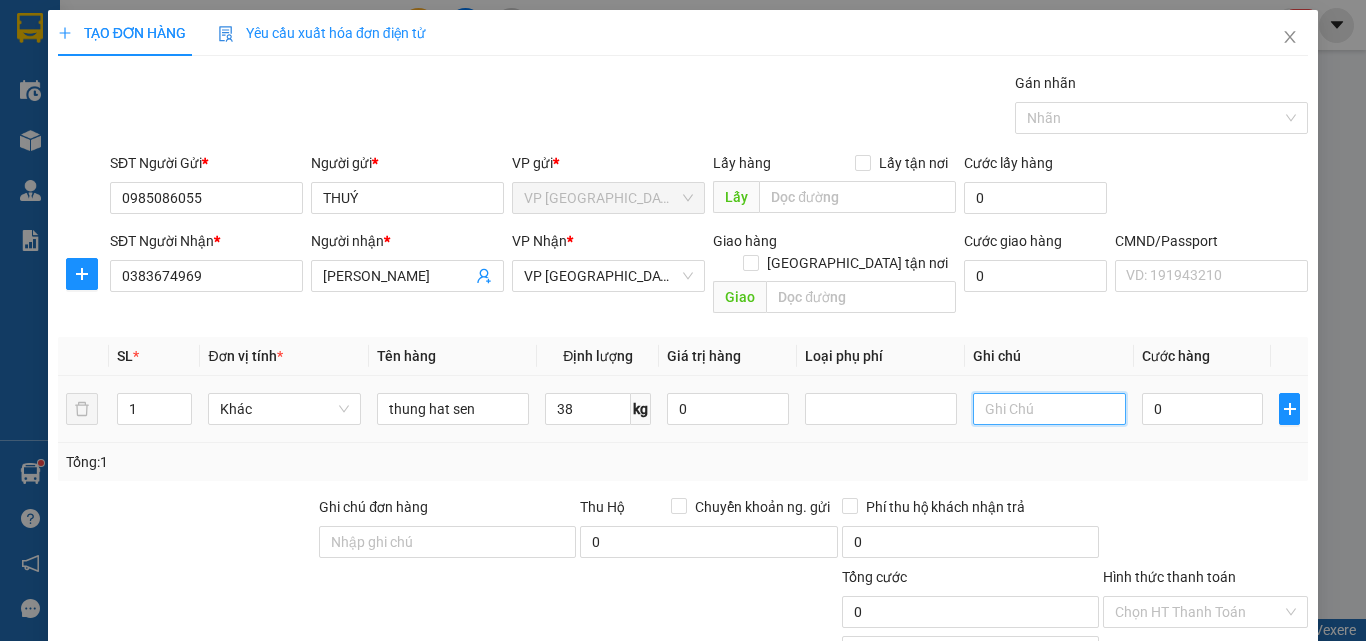 click at bounding box center (1049, 409) 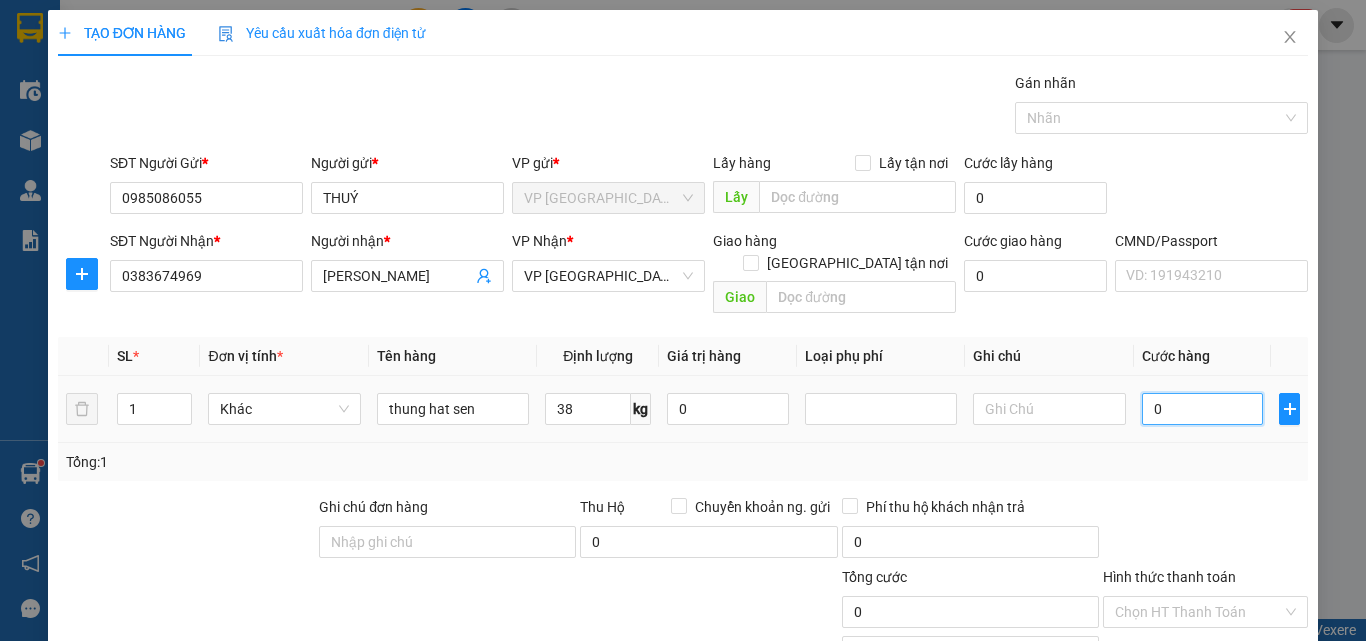 click on "0" at bounding box center (1203, 409) 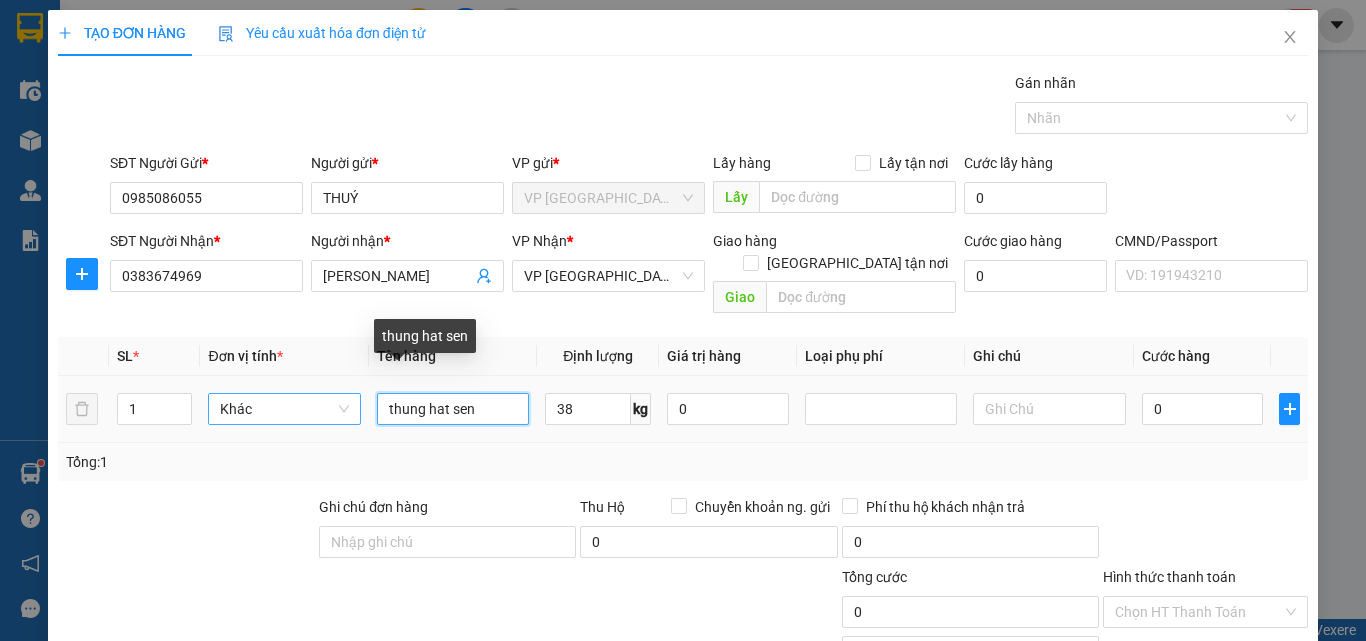 drag, startPoint x: 483, startPoint y: 392, endPoint x: 255, endPoint y: 393, distance: 228.0022 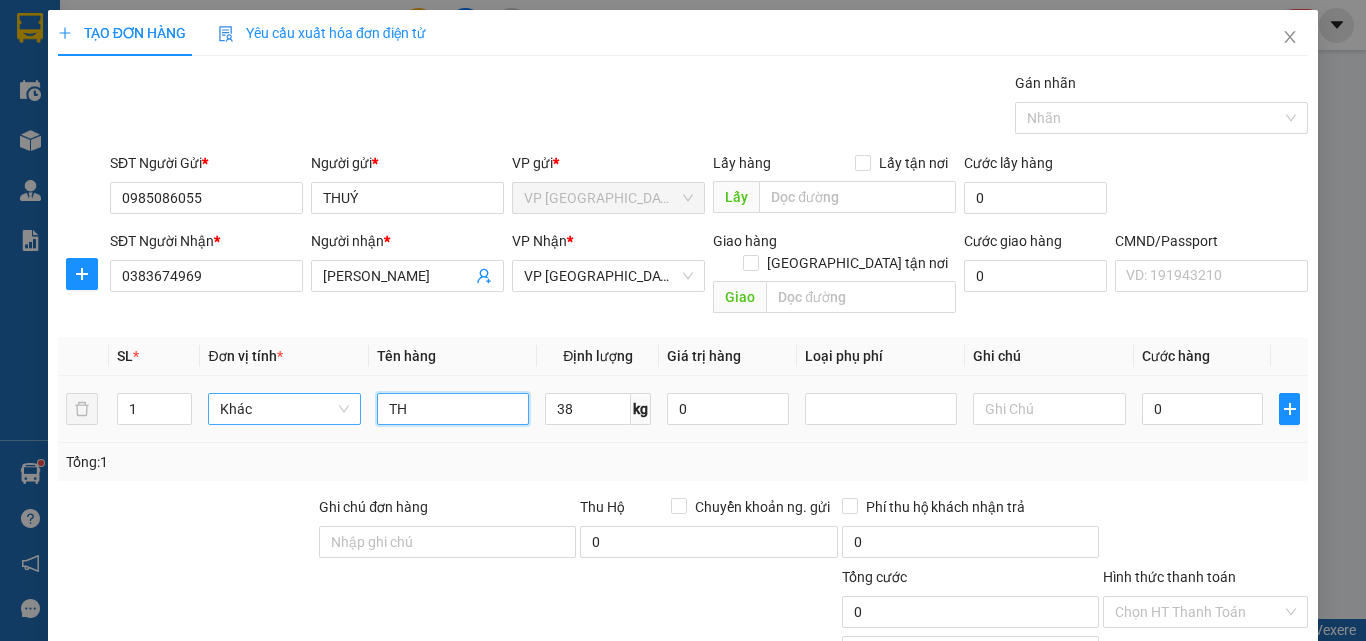 type on "T" 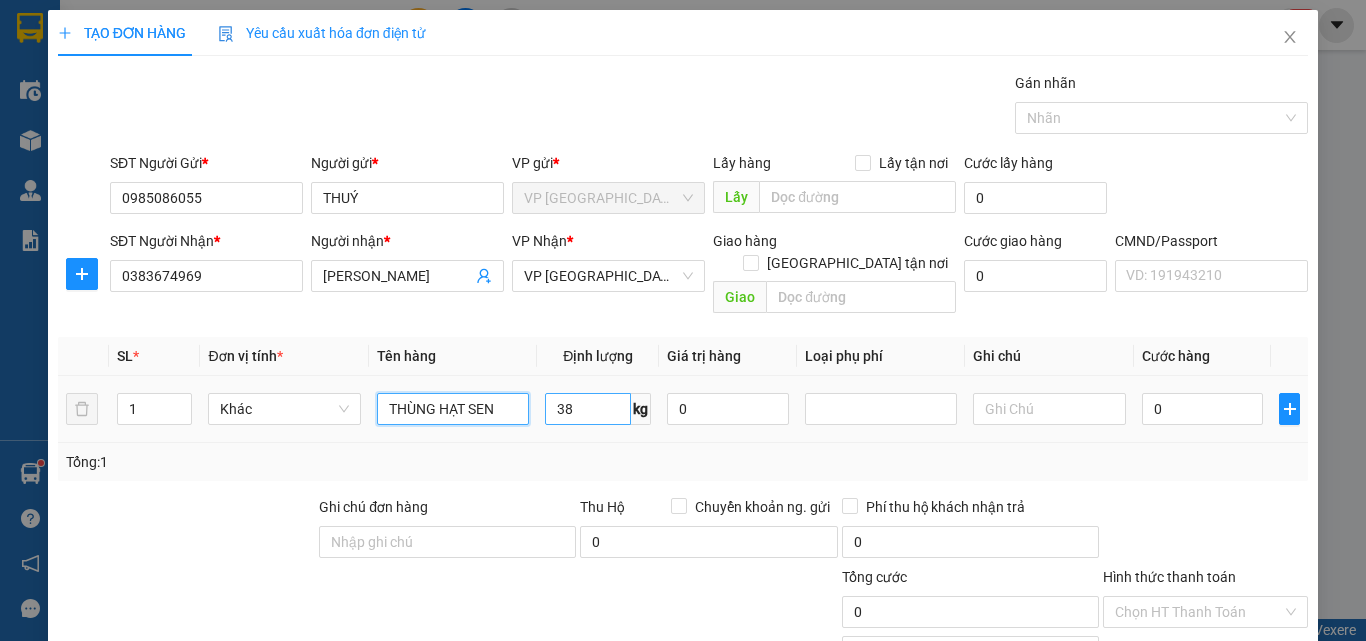 type on "THÙNG HẠT SEN" 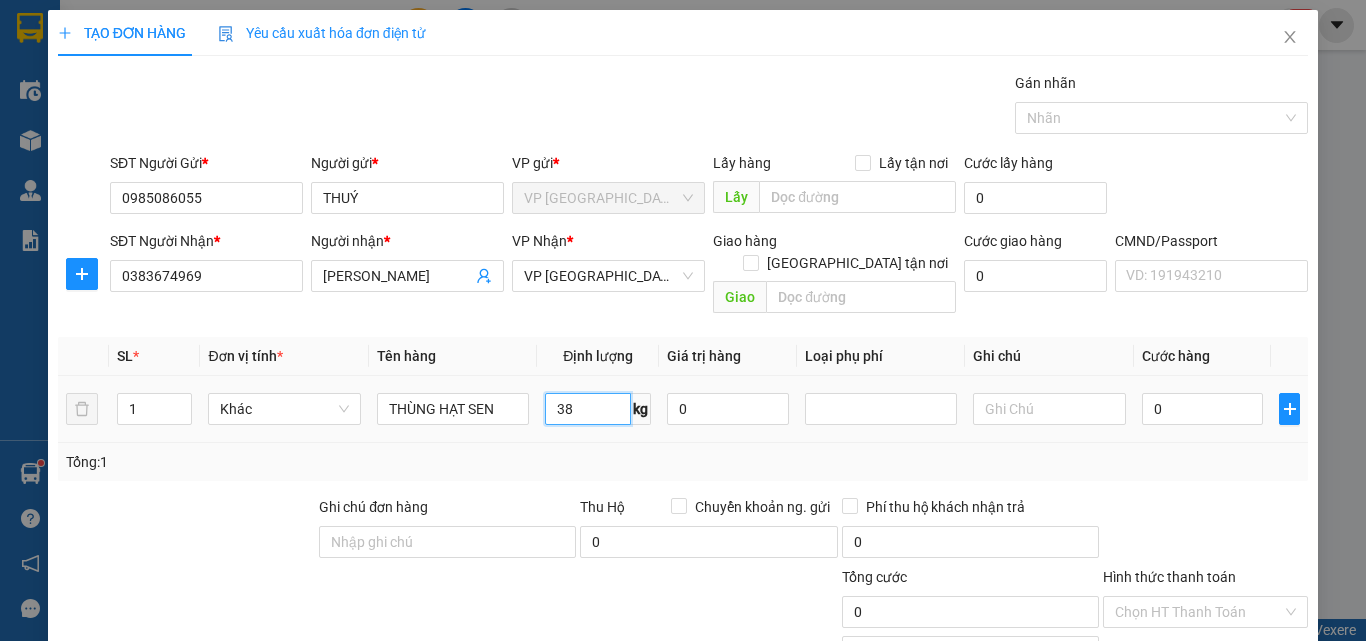 click on "38" at bounding box center (588, 409) 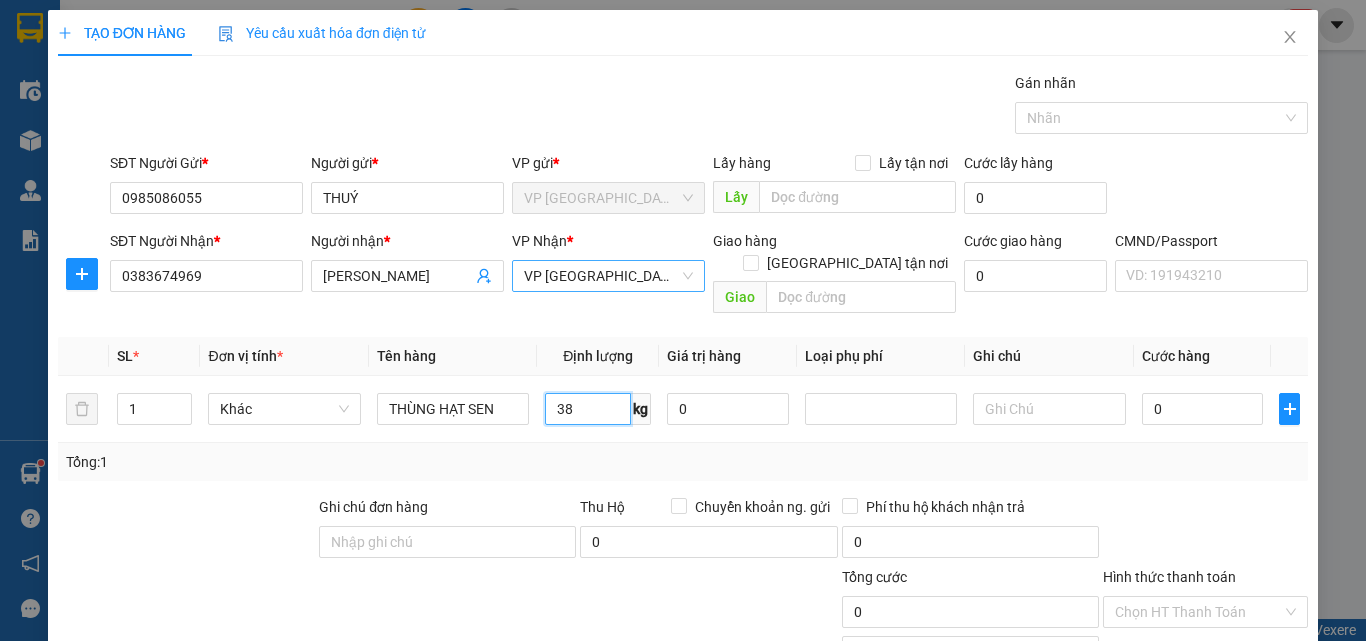 click on "VP [GEOGRAPHIC_DATA]" at bounding box center (608, 276) 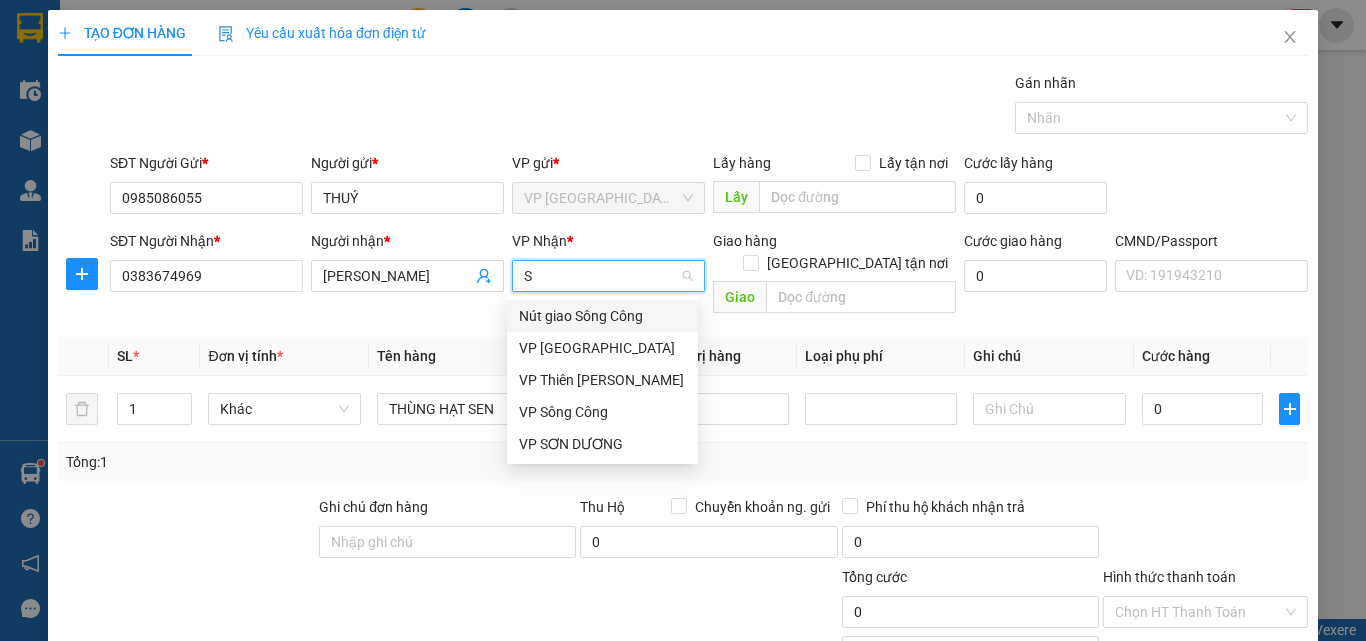 scroll, scrollTop: 0, scrollLeft: 0, axis: both 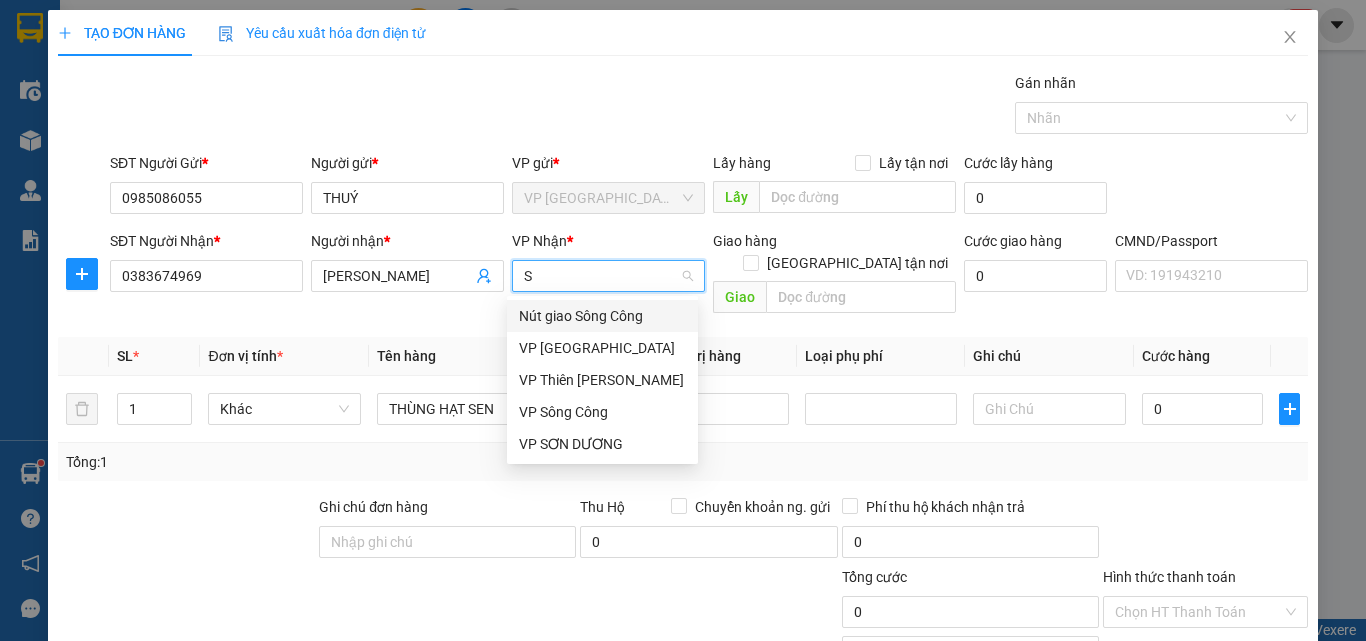 type on "SC" 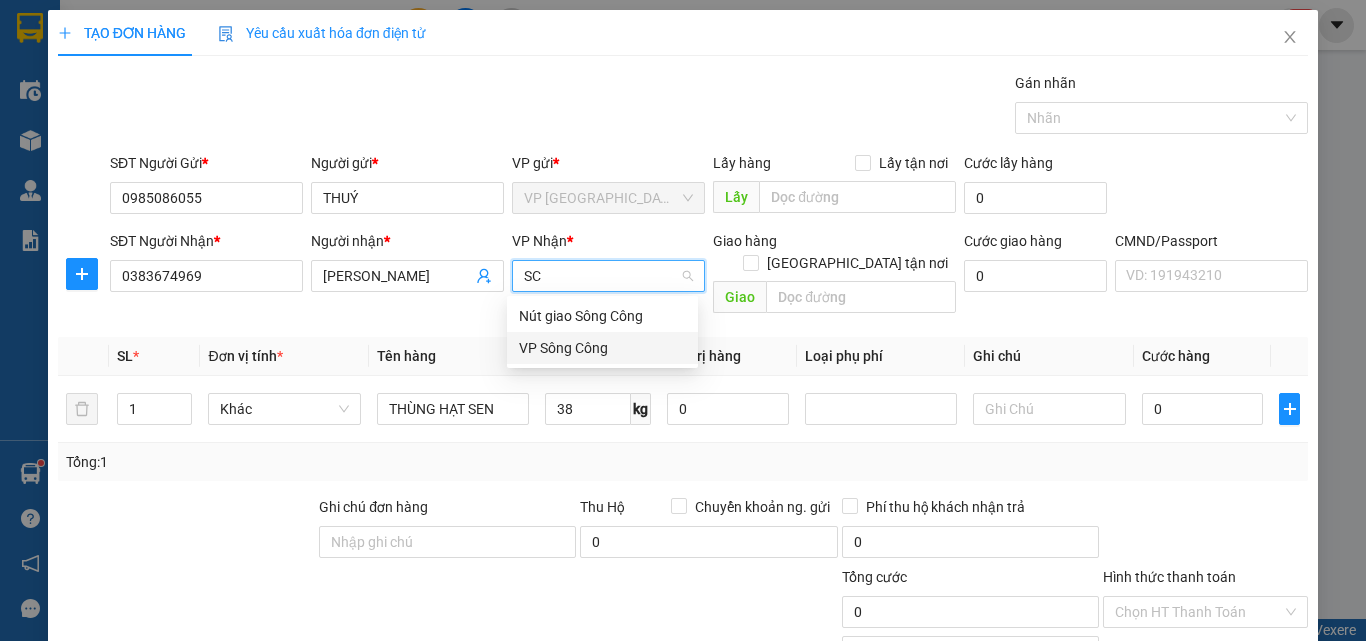 click on "VP Sông Công" at bounding box center (602, 348) 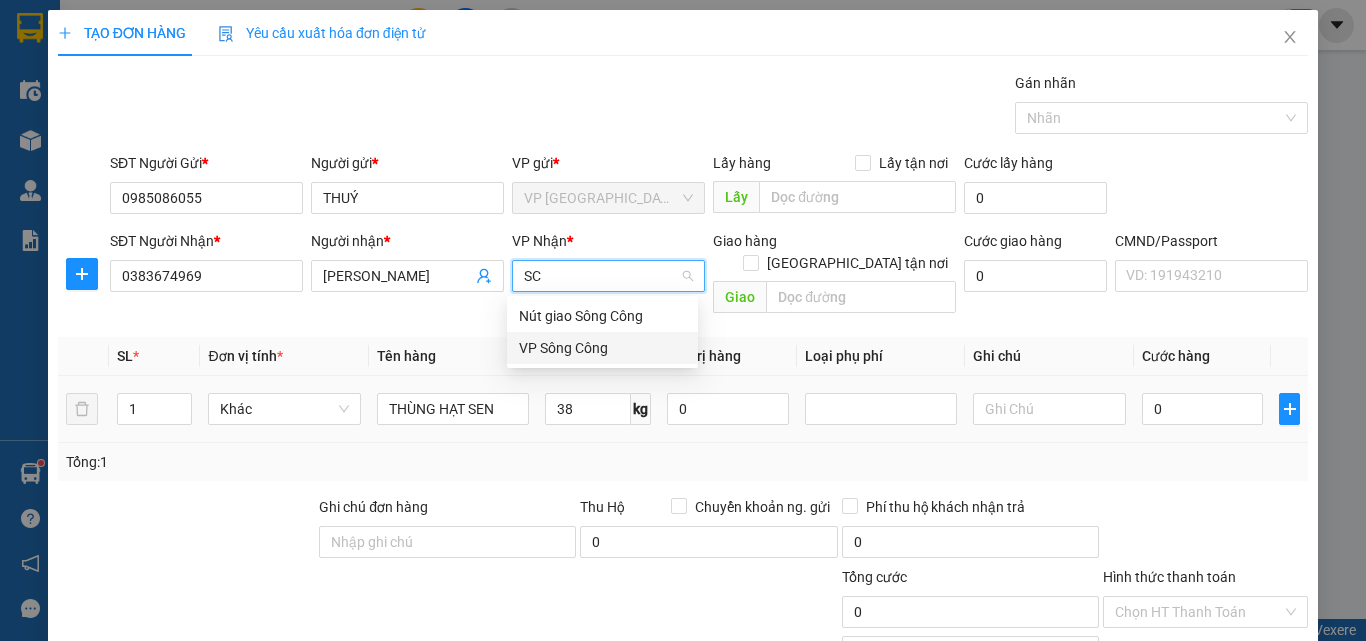 type 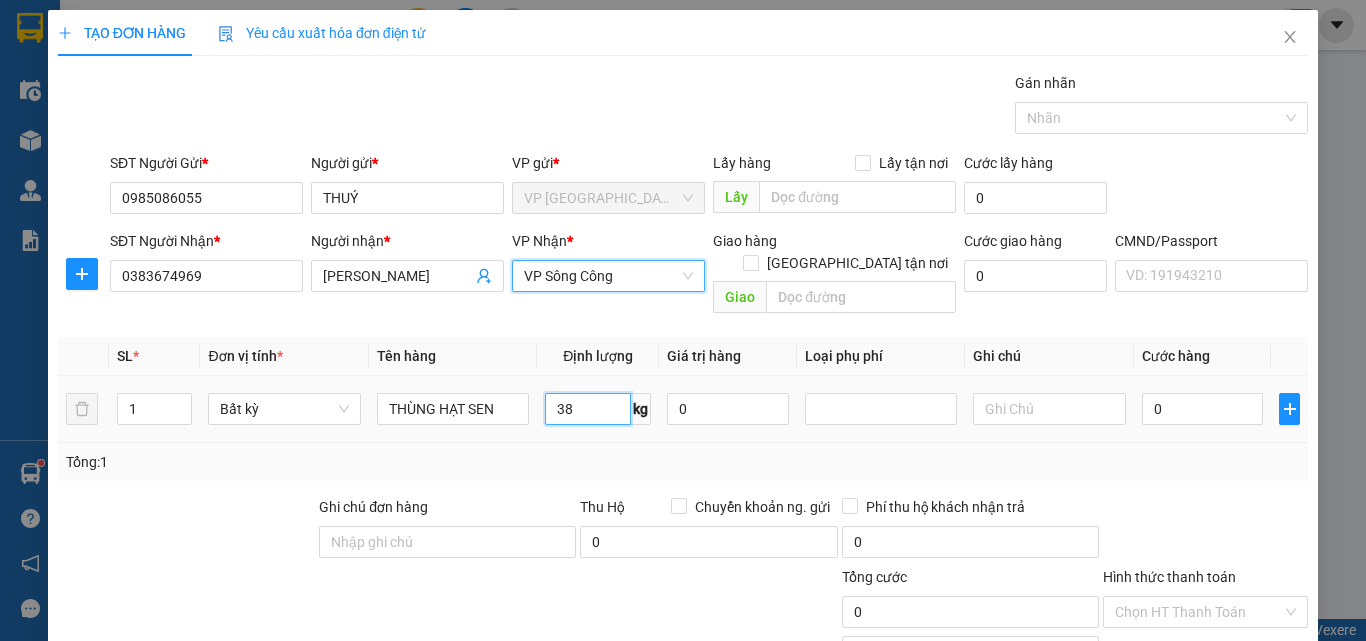 click on "38" at bounding box center (588, 409) 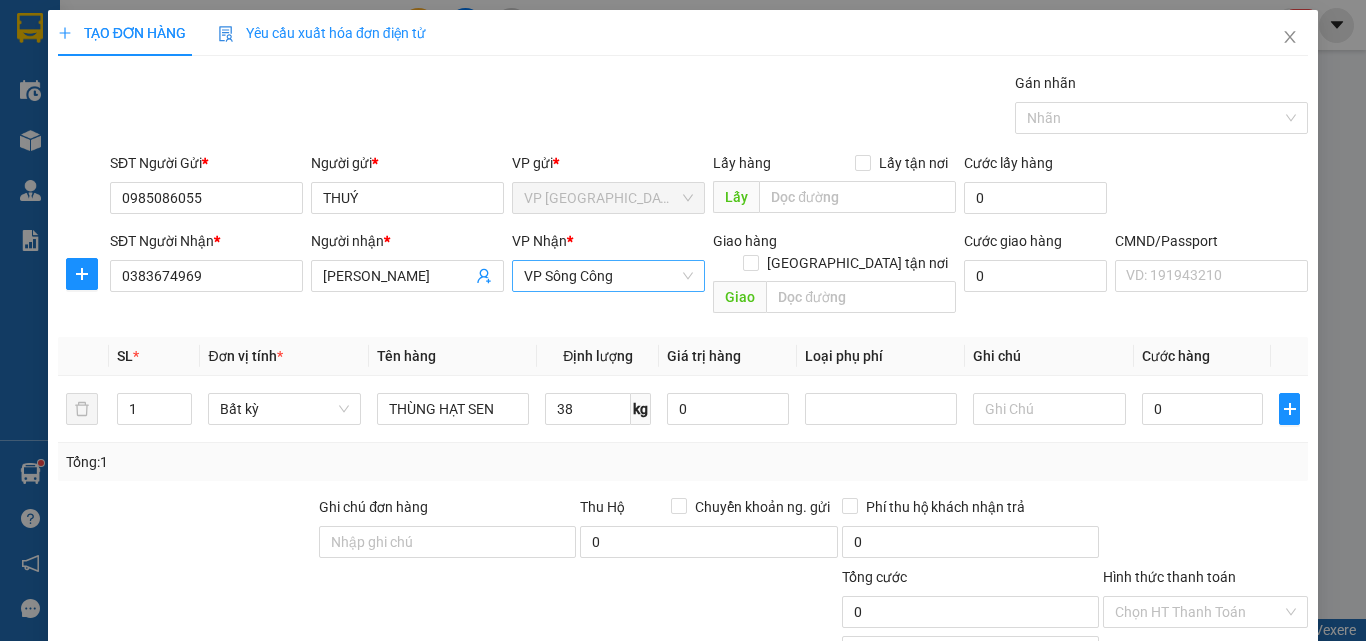 click on "Tổng:  1" at bounding box center [683, 462] 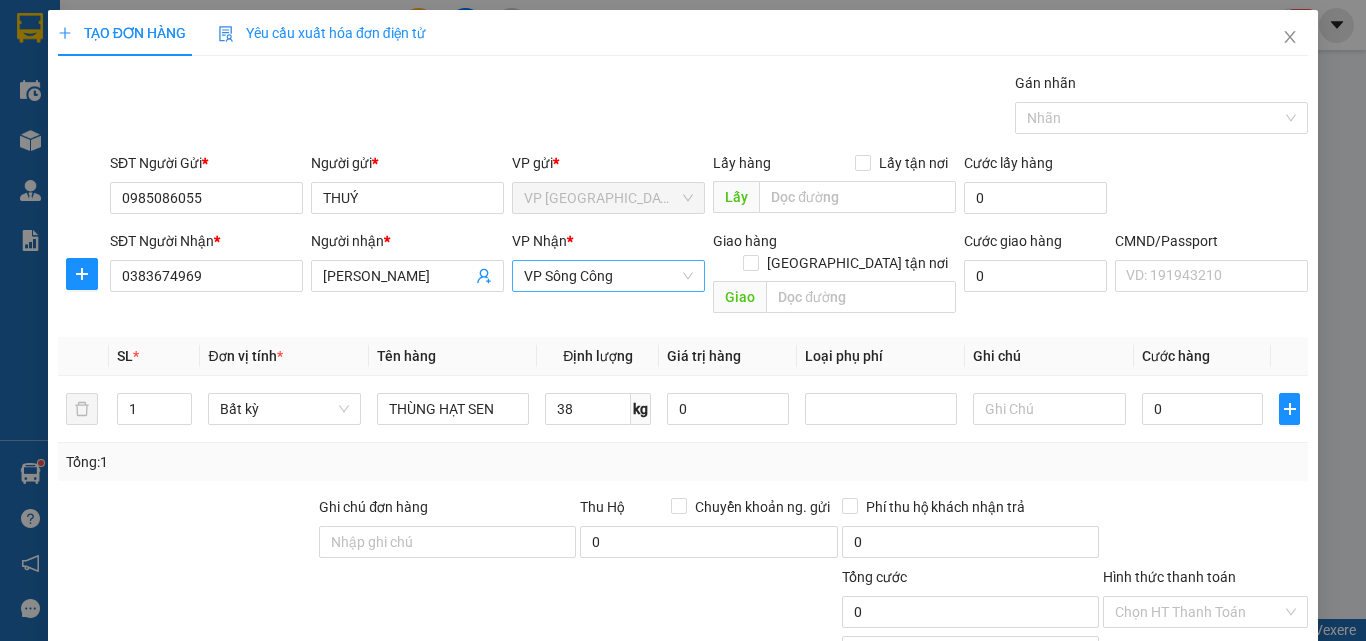 type on "75.000" 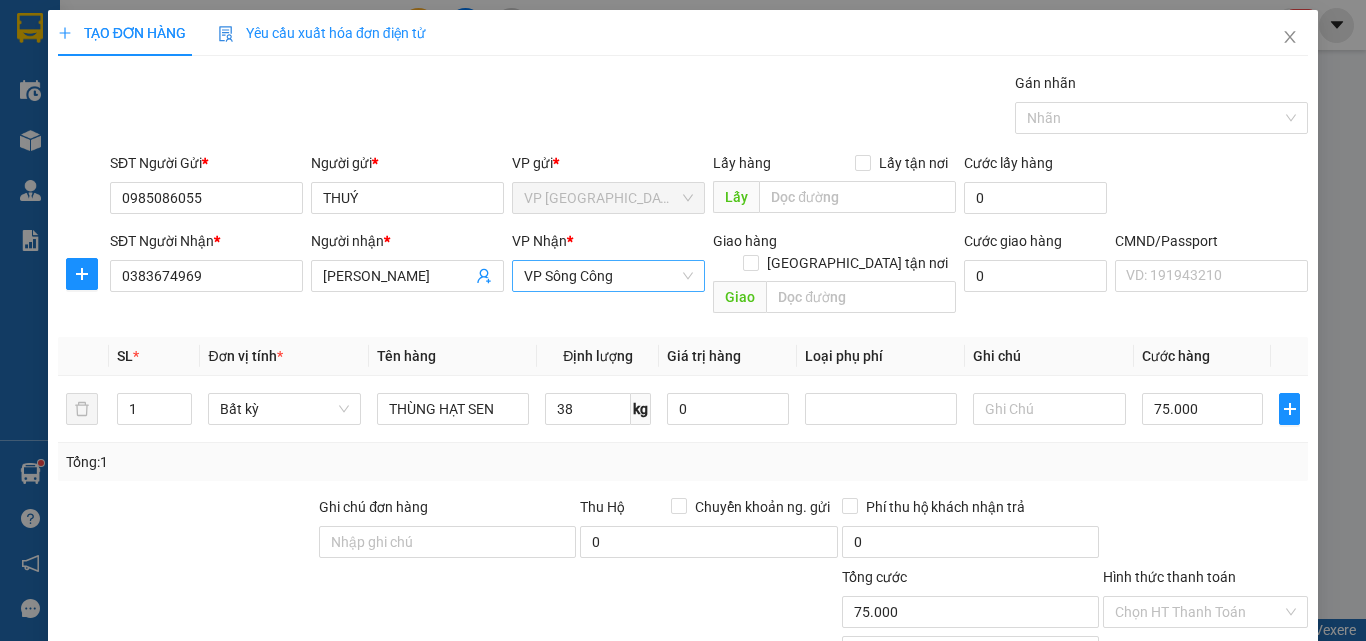 click on "VP Sông Công" at bounding box center [608, 276] 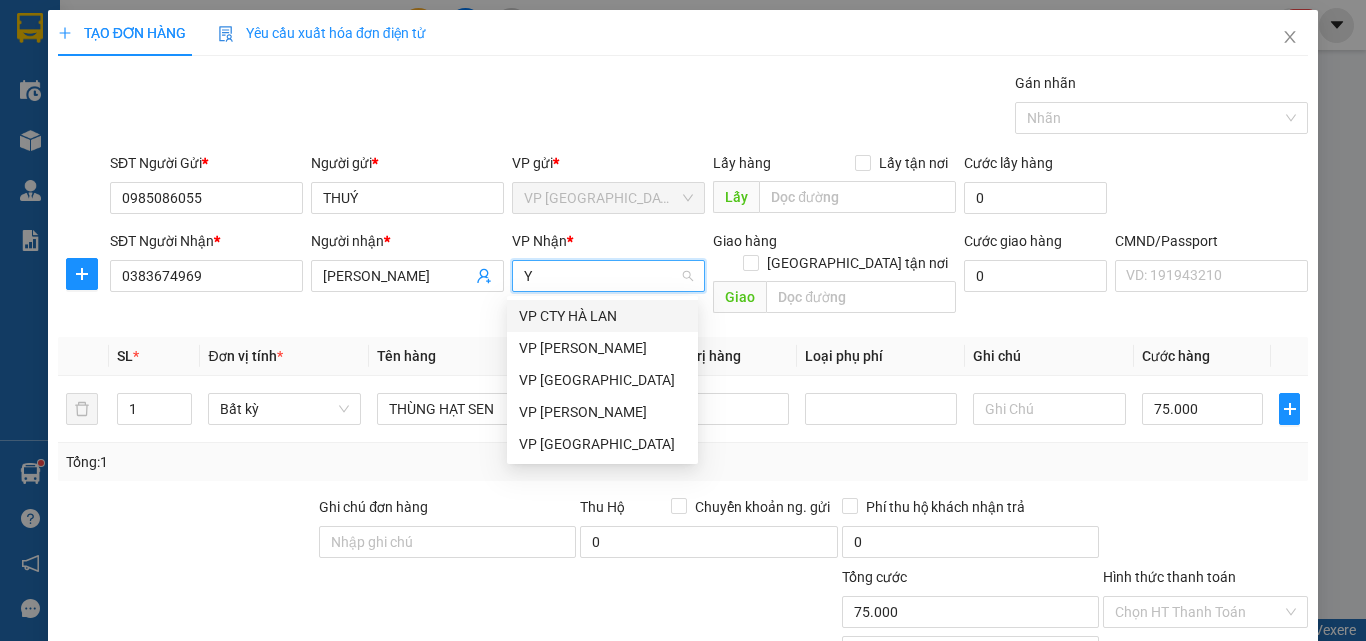 type on "YB" 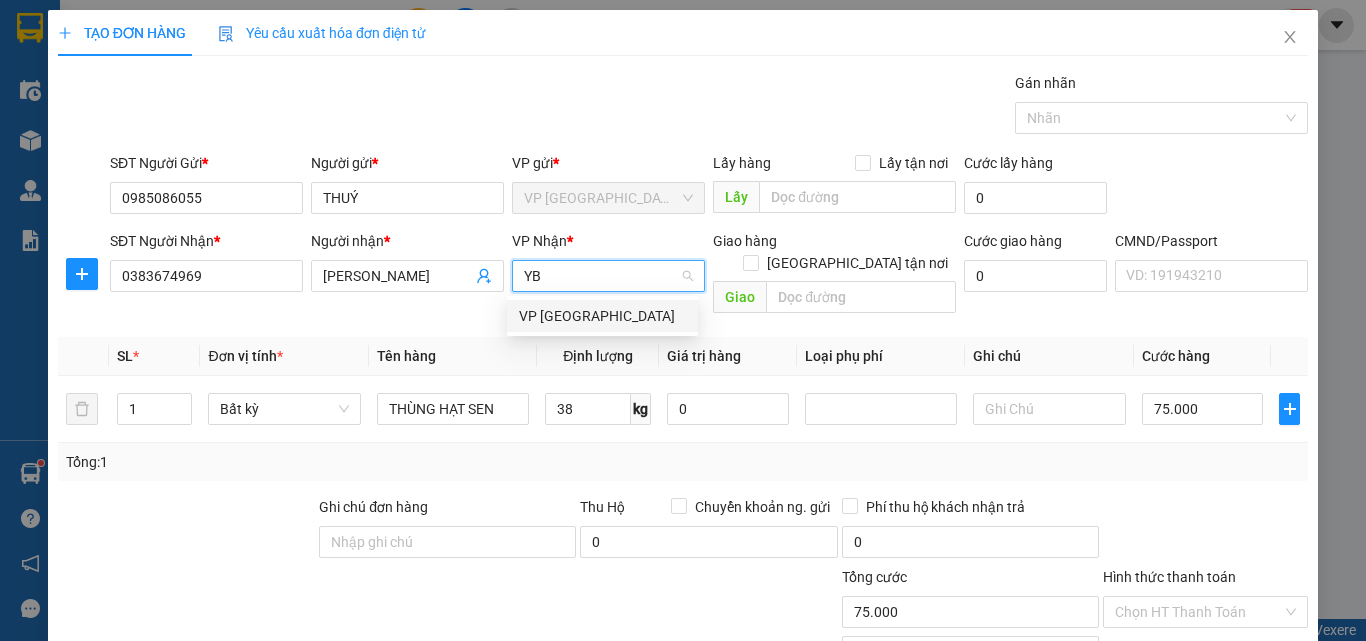 click on "VP [GEOGRAPHIC_DATA]" at bounding box center [602, 316] 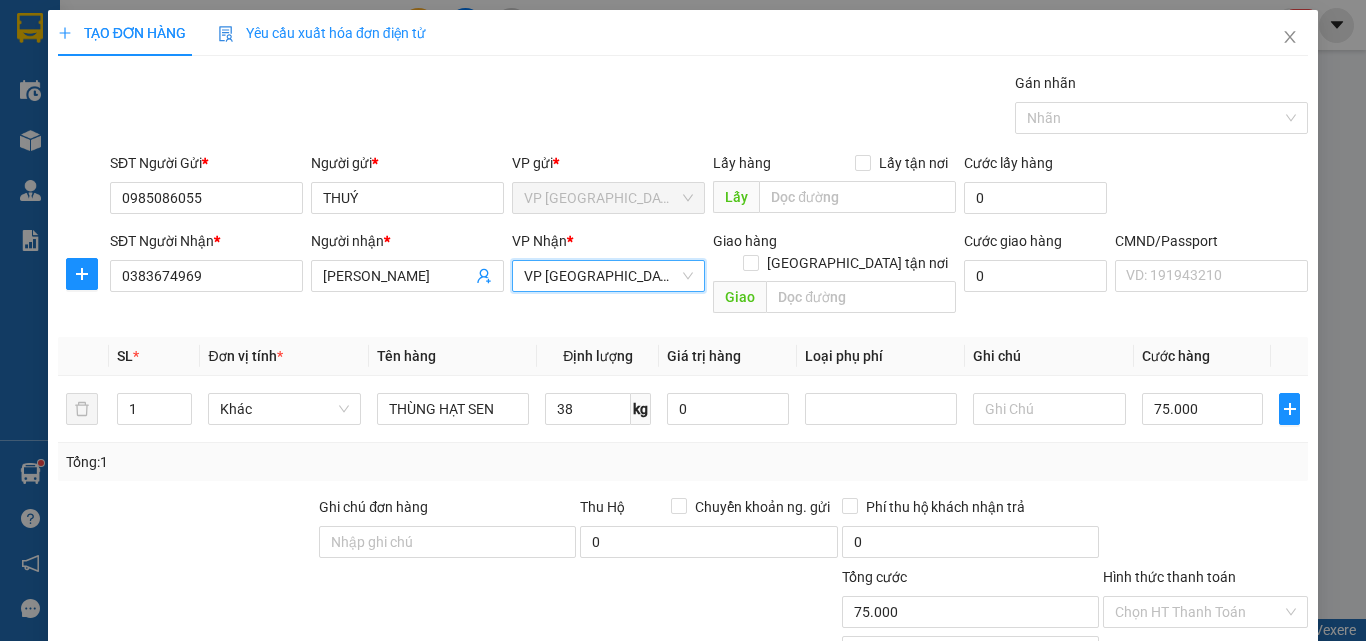 scroll, scrollTop: 139, scrollLeft: 0, axis: vertical 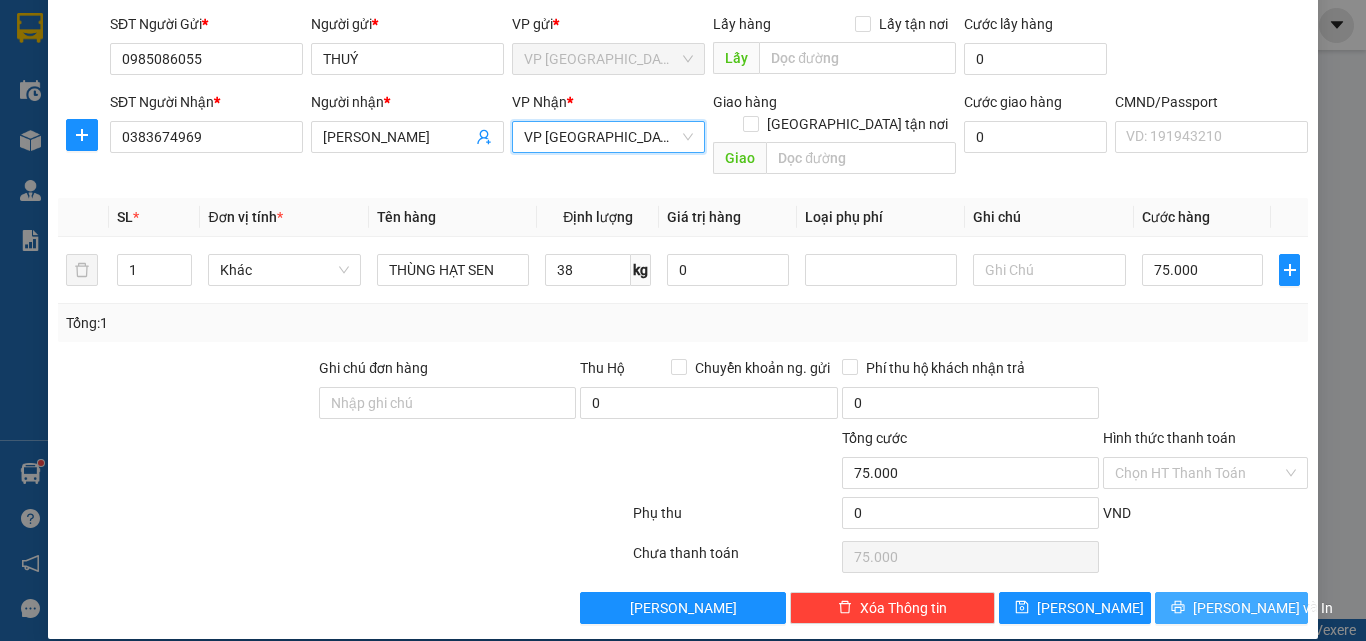 click on "[PERSON_NAME] và In" at bounding box center (1263, 608) 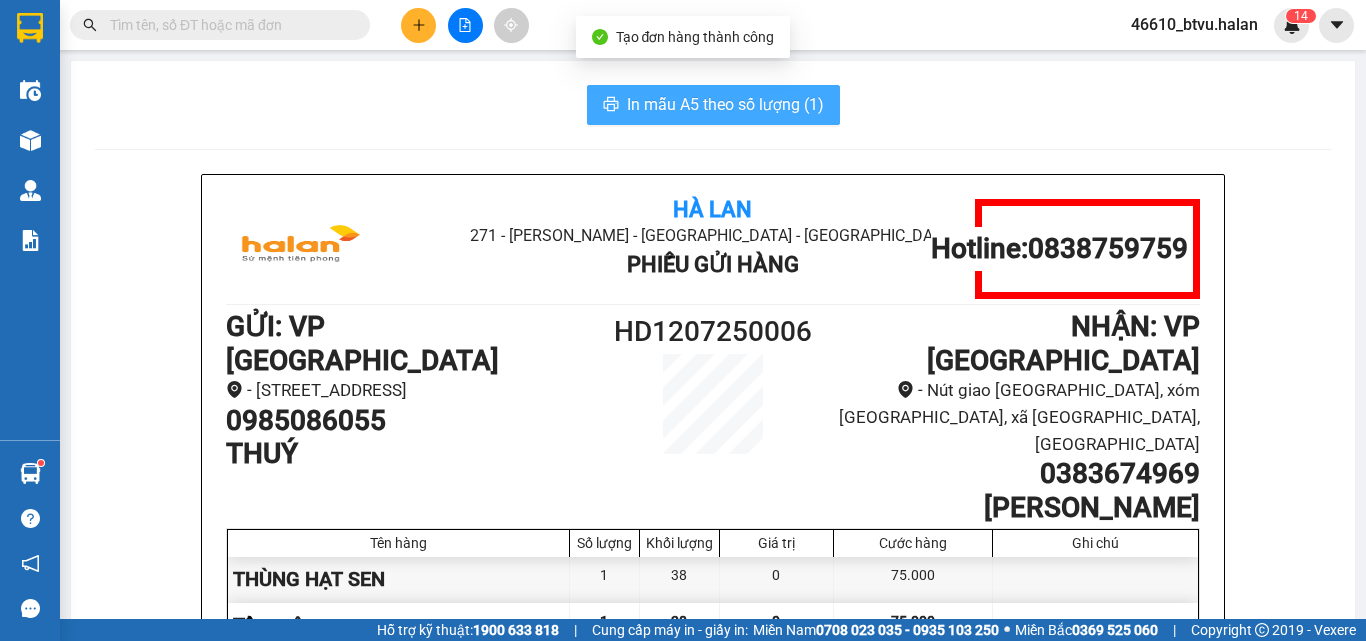 click 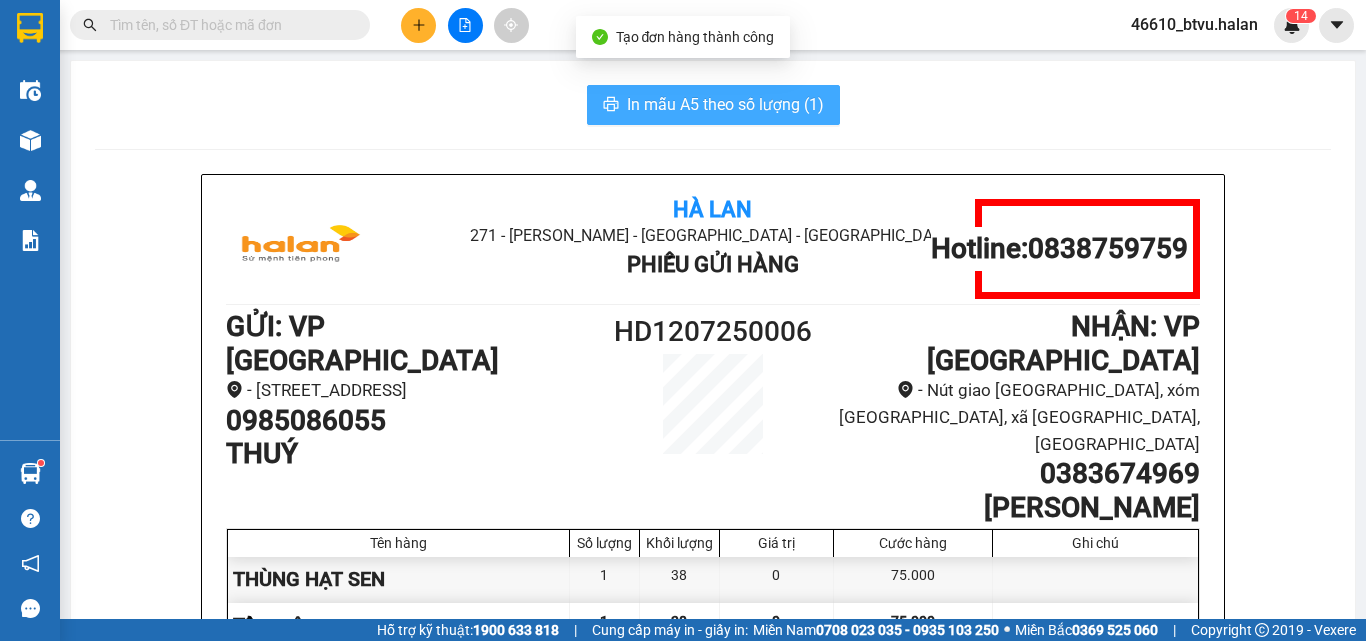 scroll, scrollTop: 0, scrollLeft: 0, axis: both 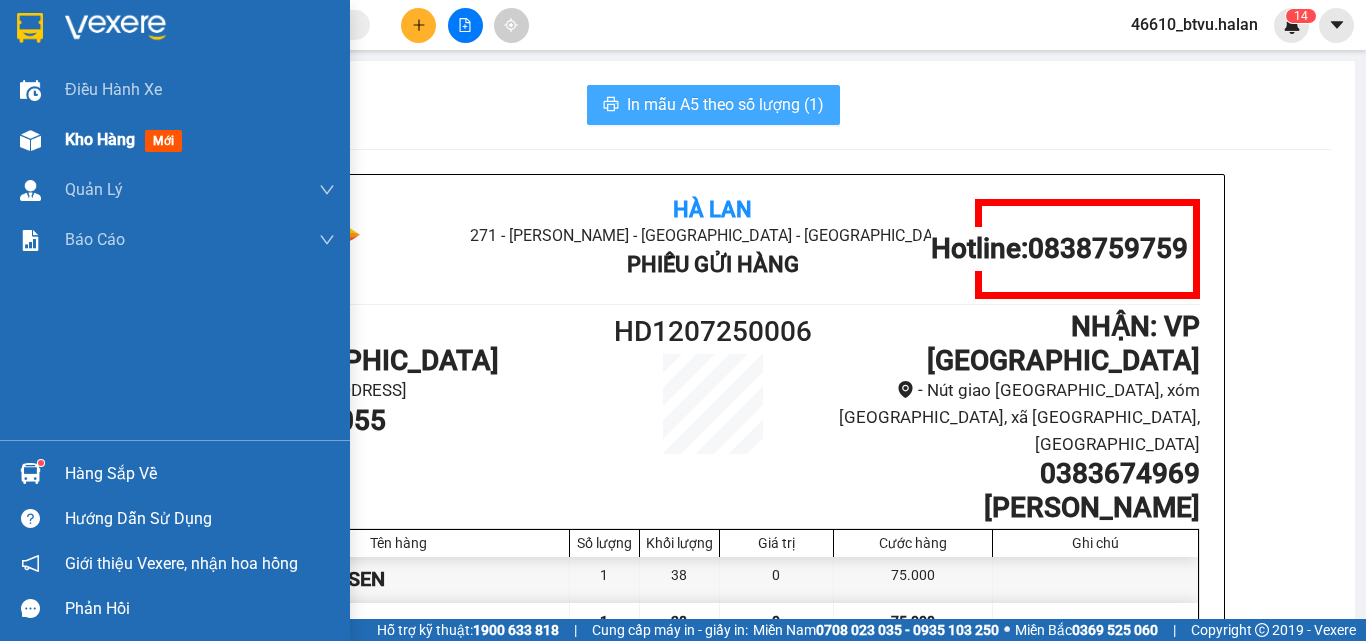 click on "Kho hàng mới" at bounding box center [175, 140] 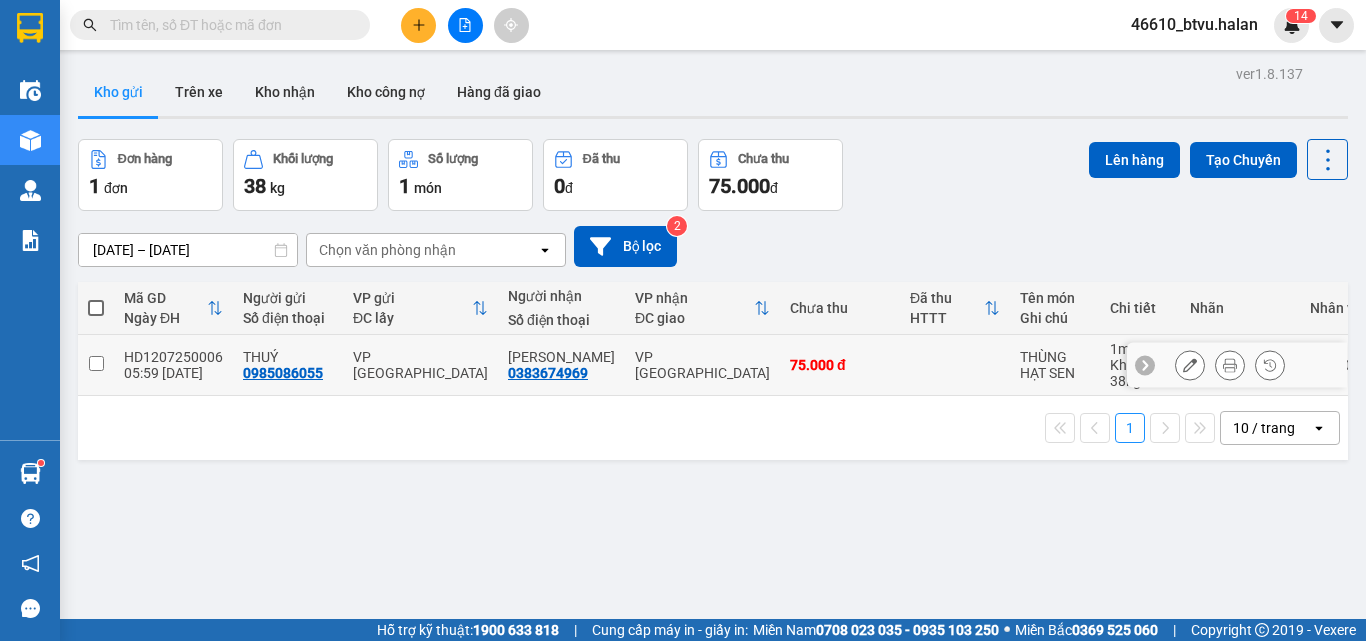 click on "75.000 đ" at bounding box center [840, 365] 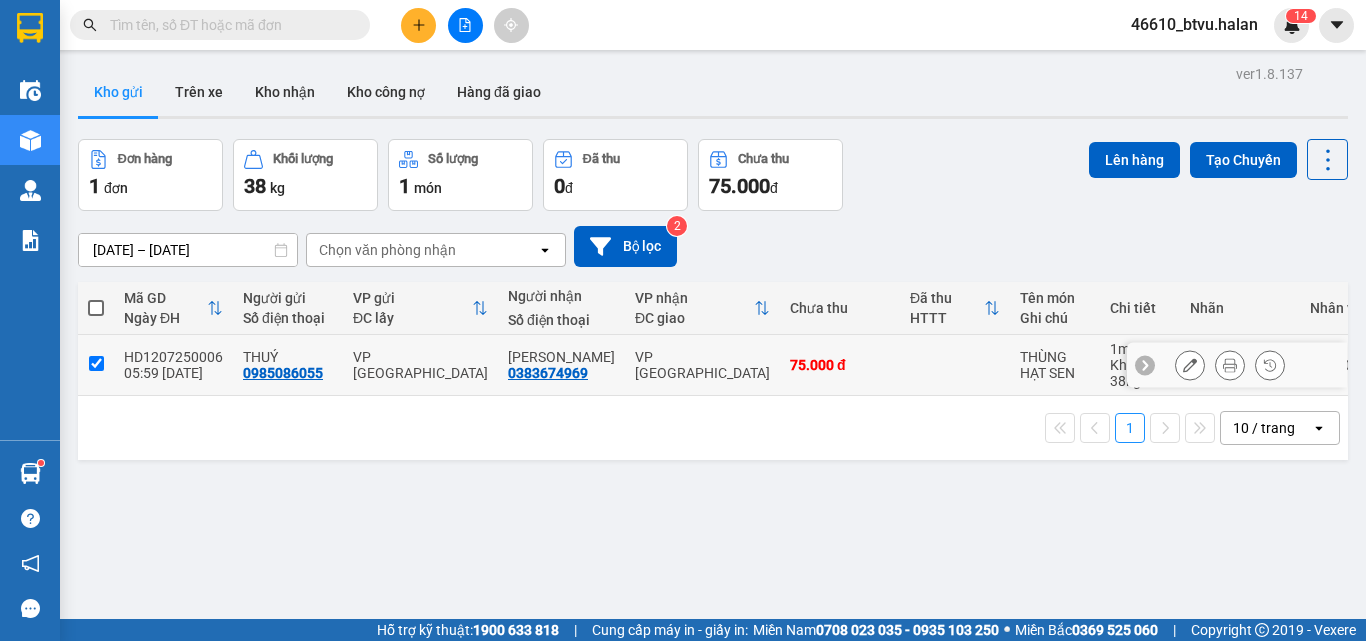 checkbox on "true" 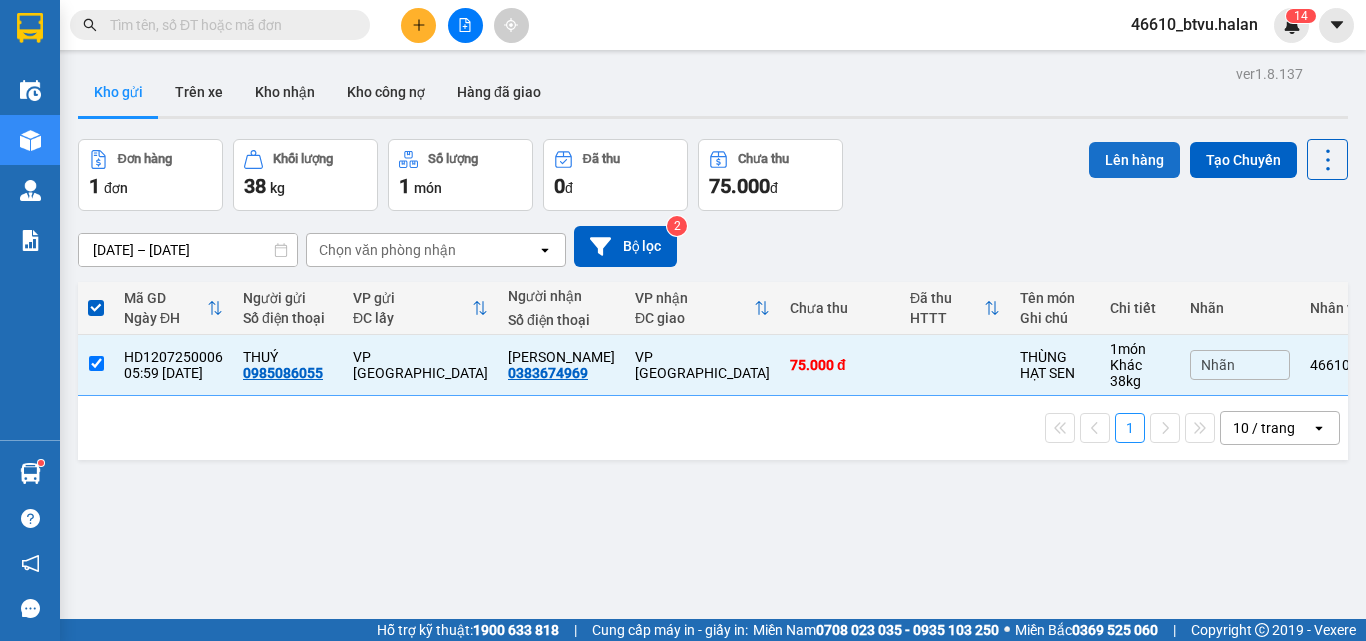 click on "Lên hàng" at bounding box center (1134, 160) 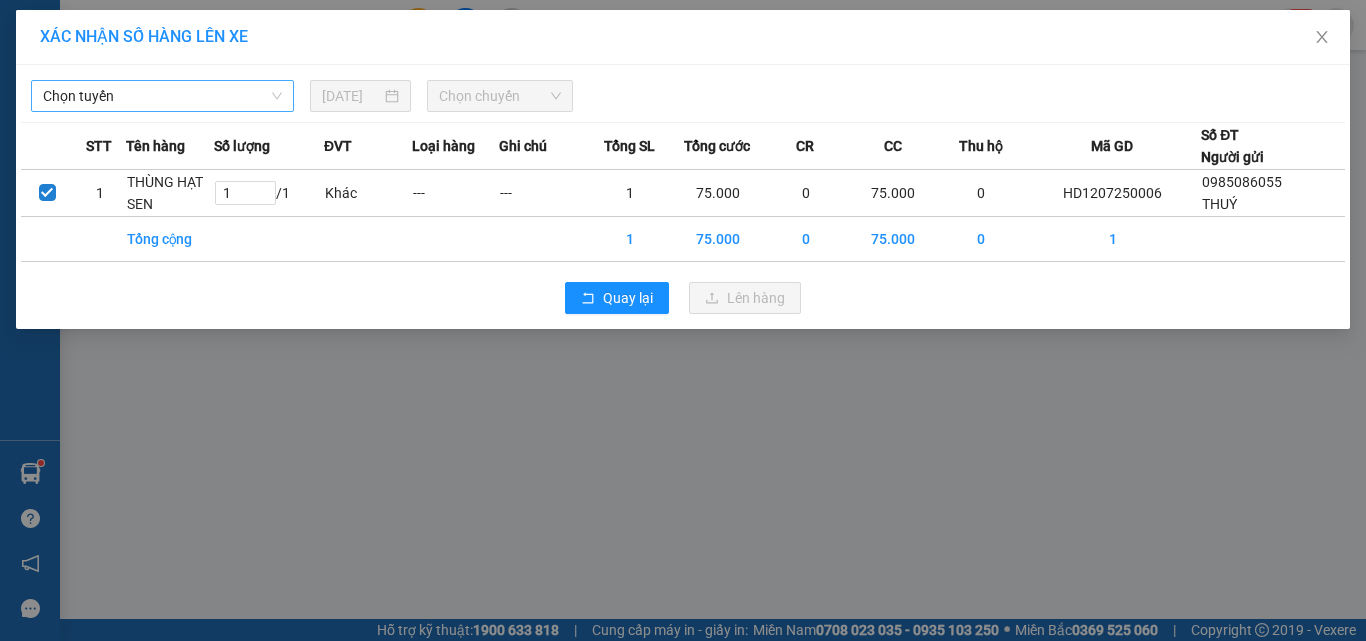 click on "Chọn tuyến" at bounding box center (162, 96) 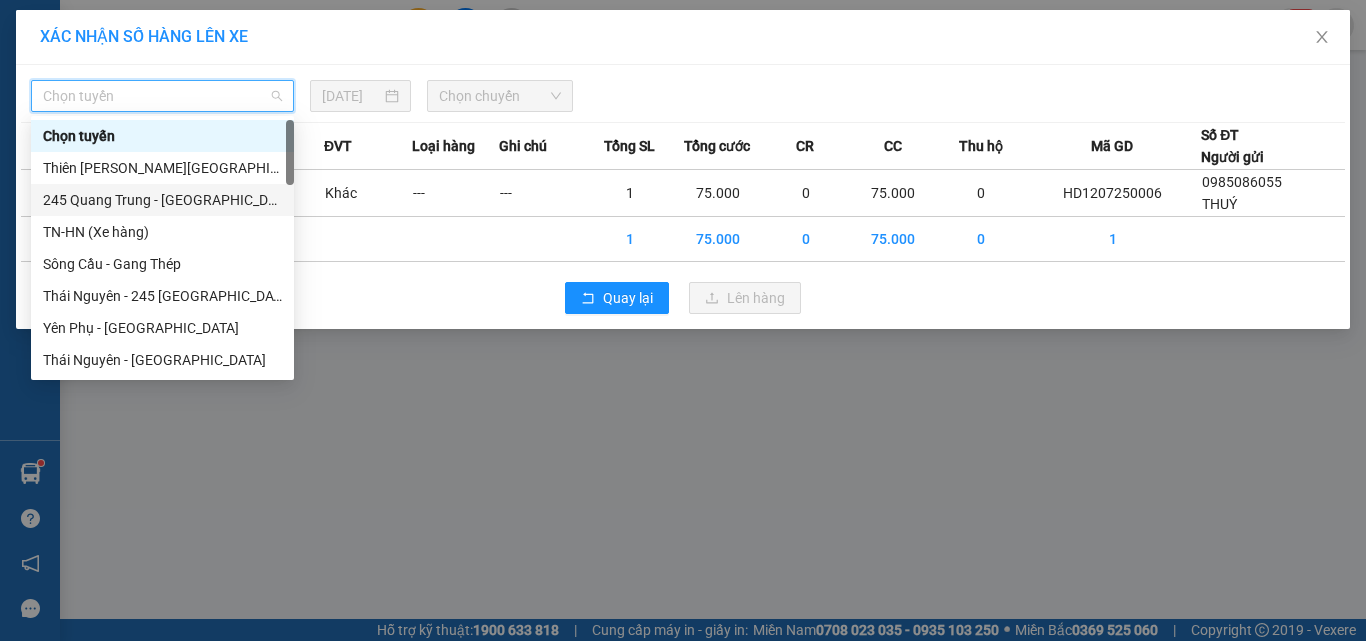 click on "245 Quang Trung - [GEOGRAPHIC_DATA]" at bounding box center [162, 200] 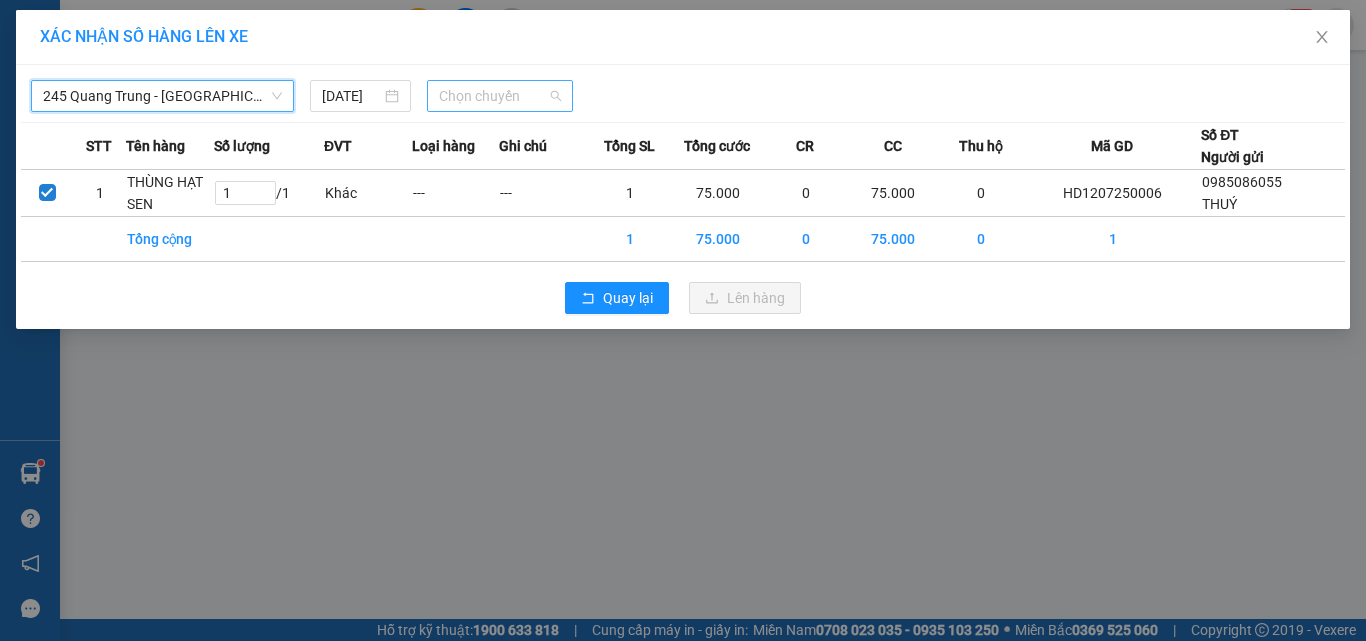 click on "Chọn chuyến" at bounding box center (500, 96) 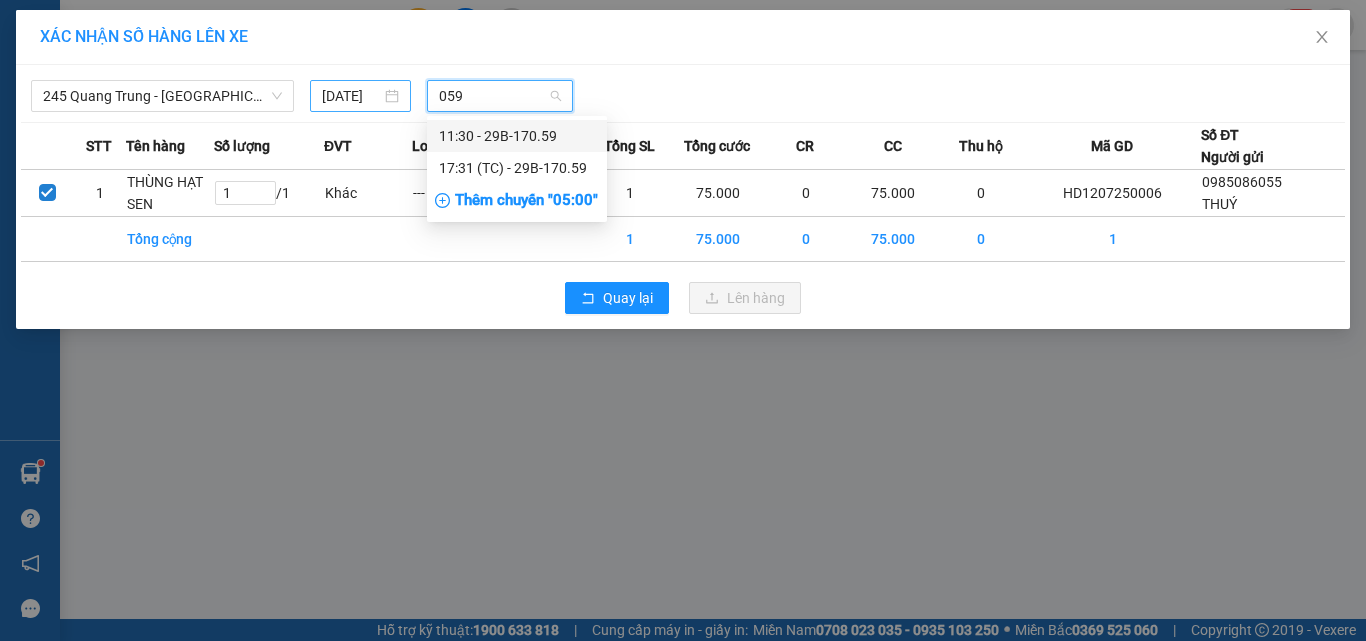 type on "059" 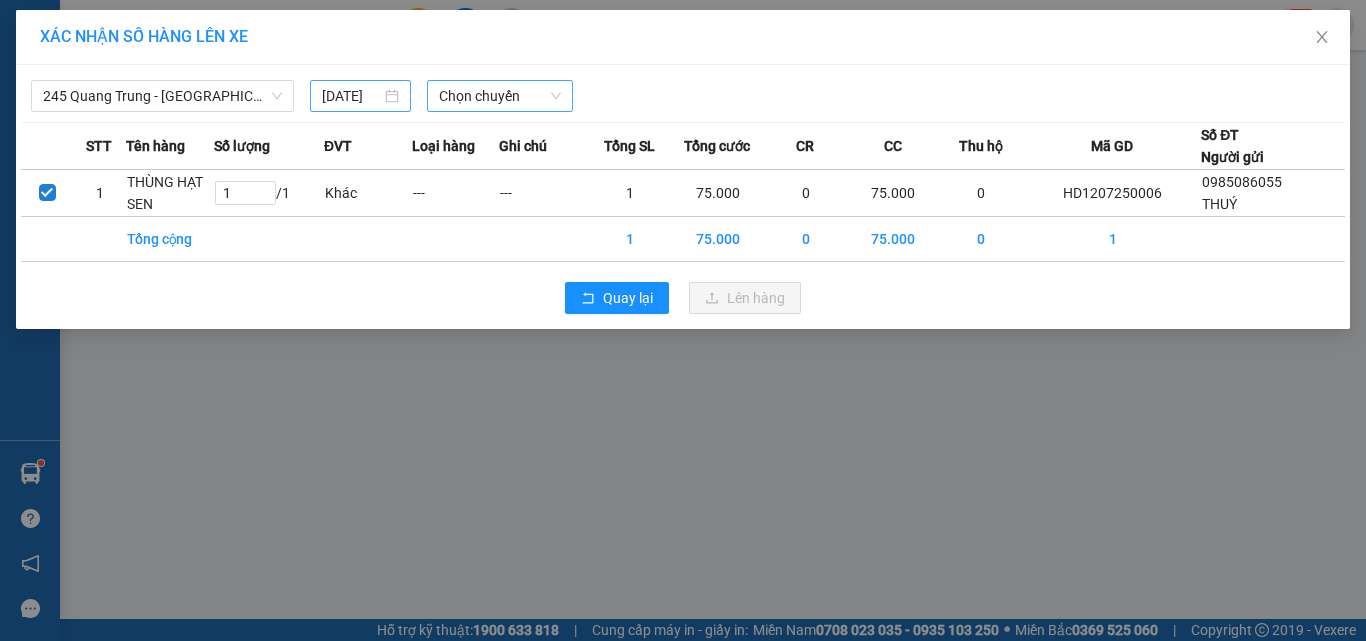 click on "[DATE]" at bounding box center [360, 96] 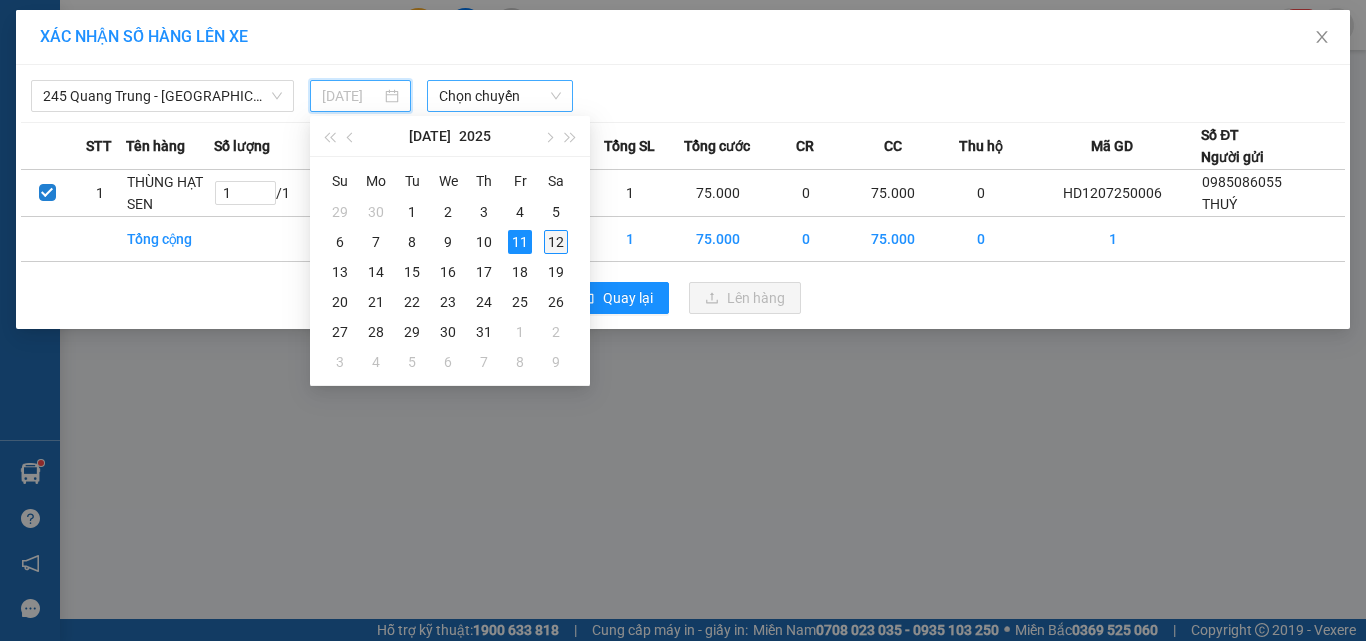 click on "12" at bounding box center (556, 242) 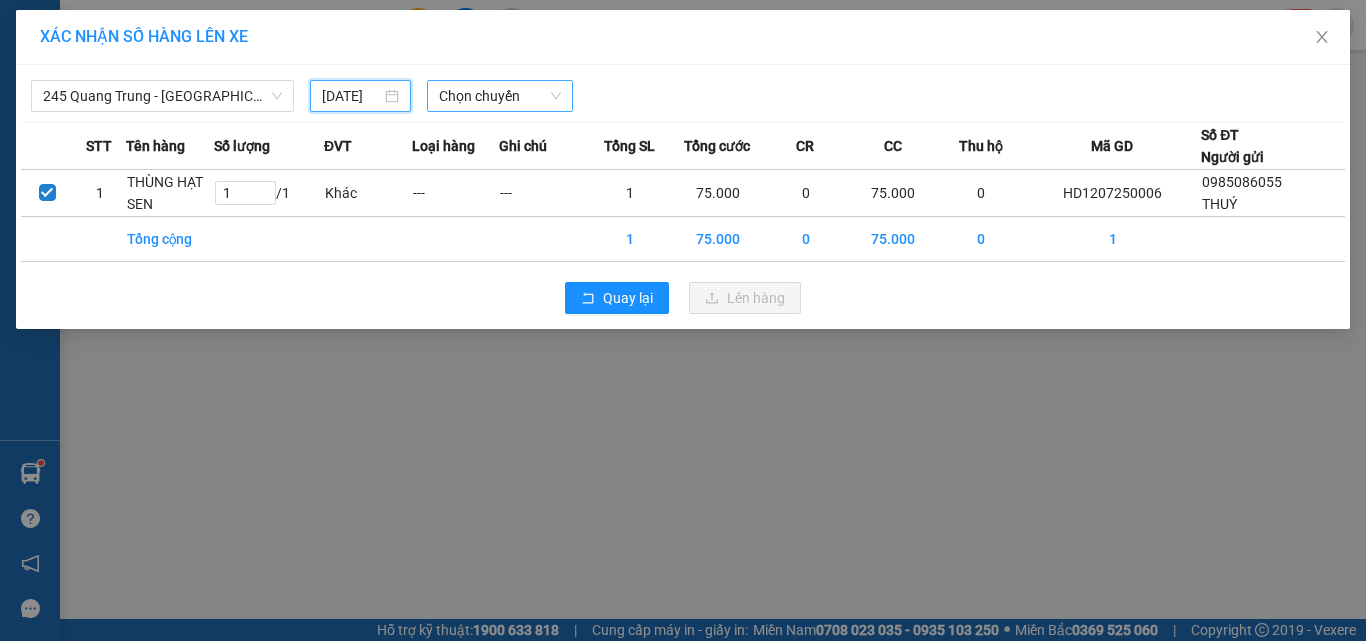type on "[DATE]" 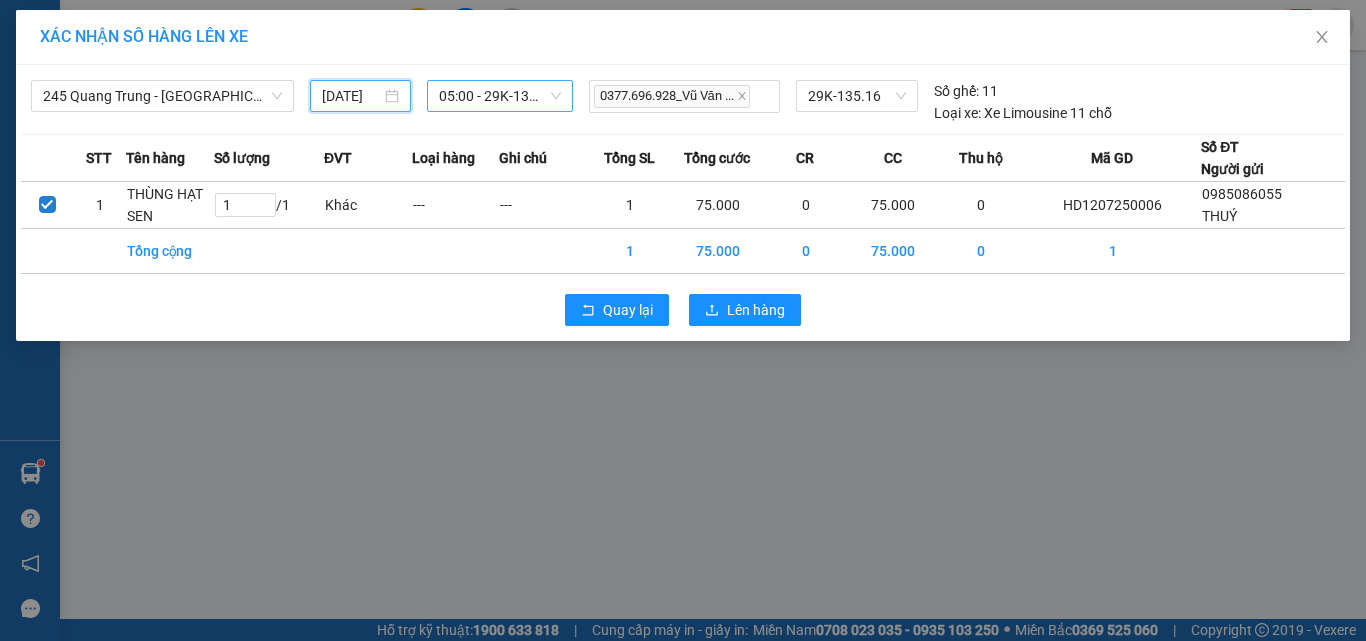 click on "05:00     - 29K-135.16" at bounding box center [500, 96] 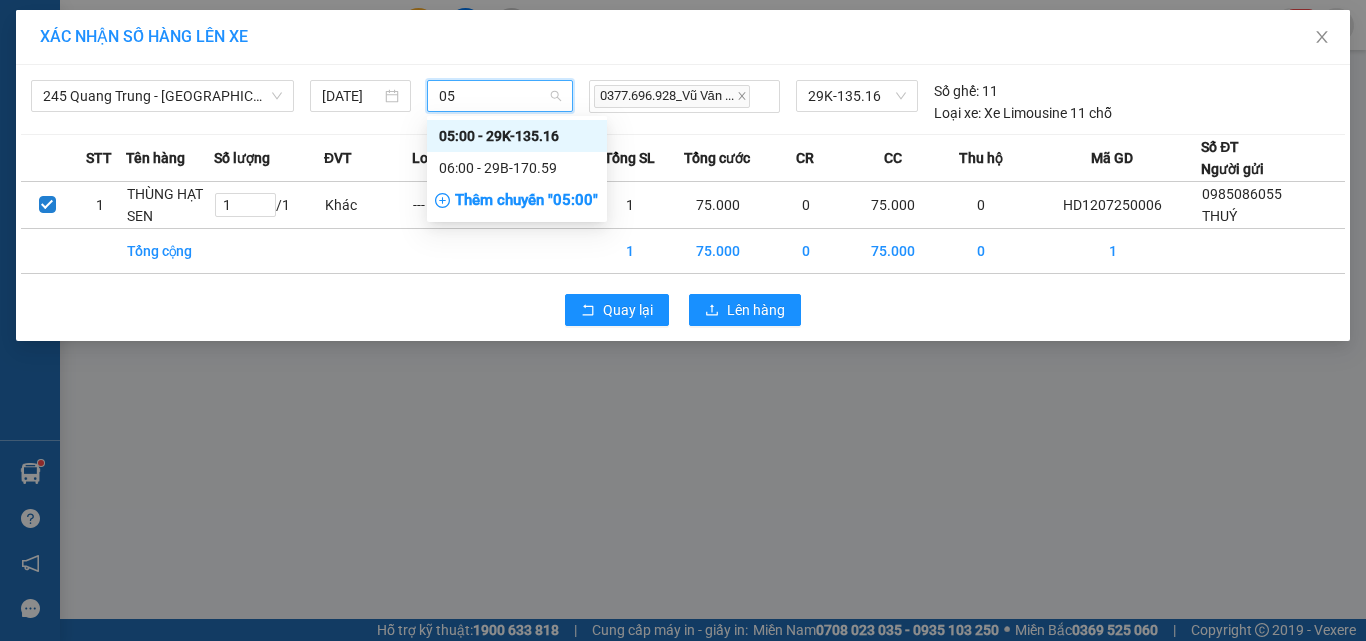 type on "059" 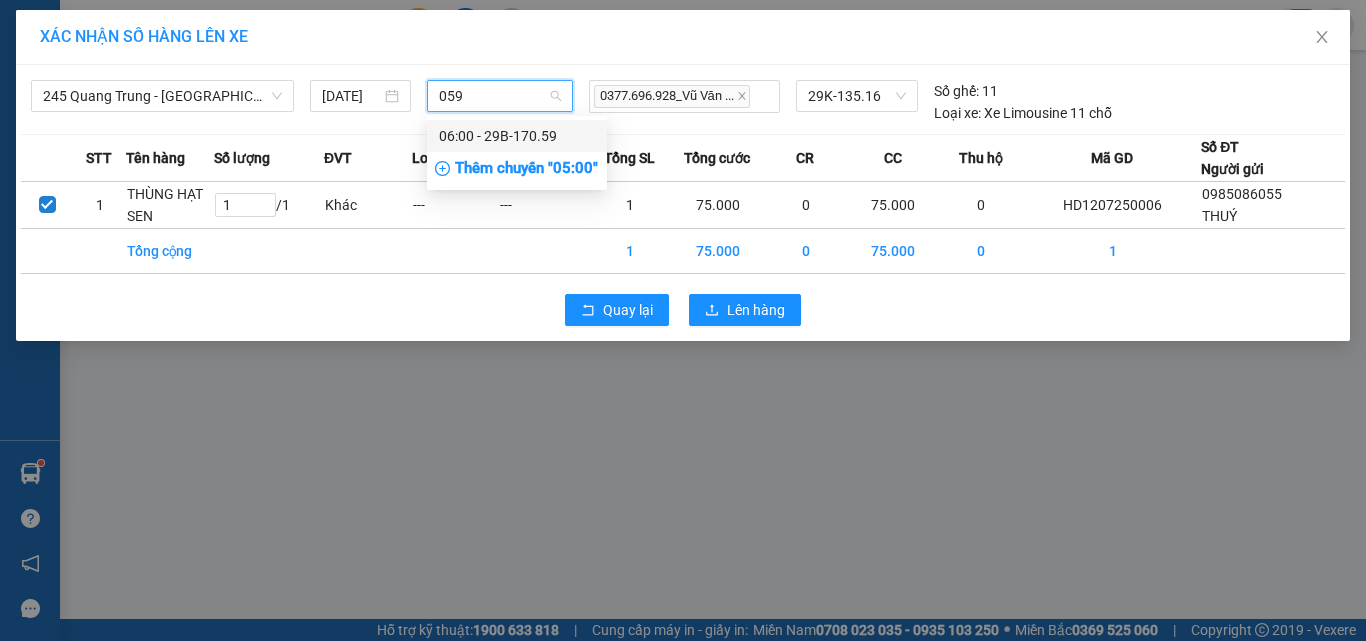 drag, startPoint x: 471, startPoint y: 143, endPoint x: 487, endPoint y: 141, distance: 16.124516 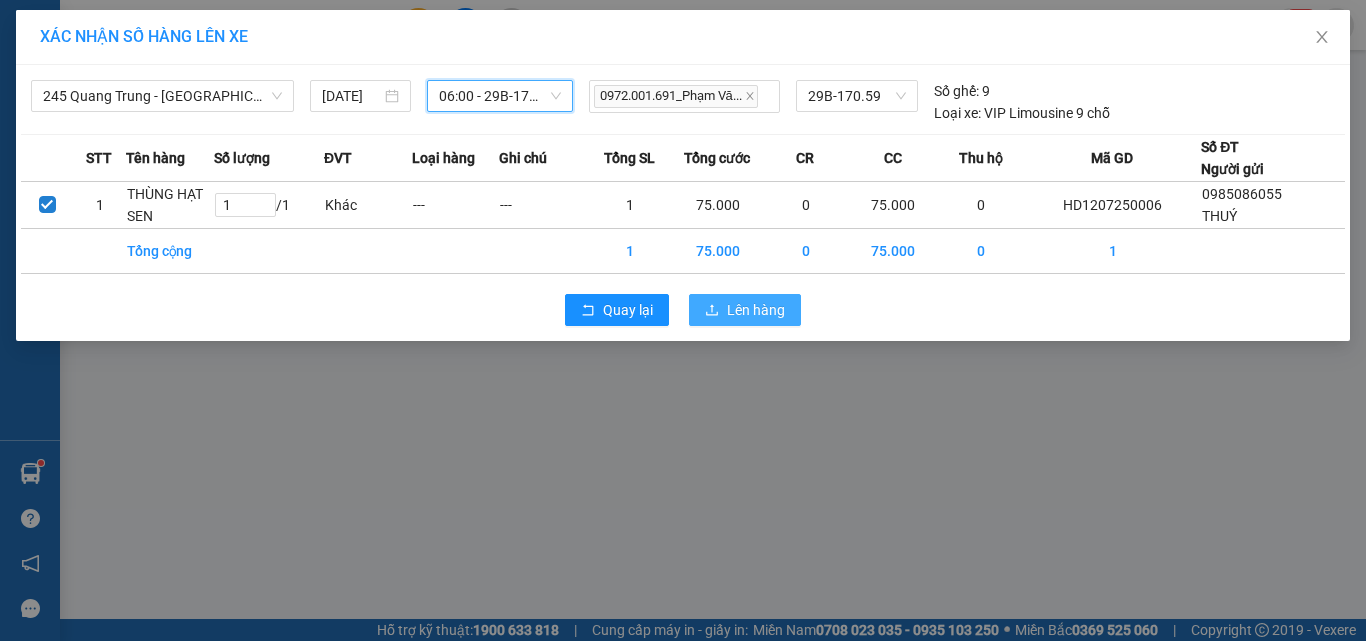 click on "Lên hàng" at bounding box center [756, 310] 